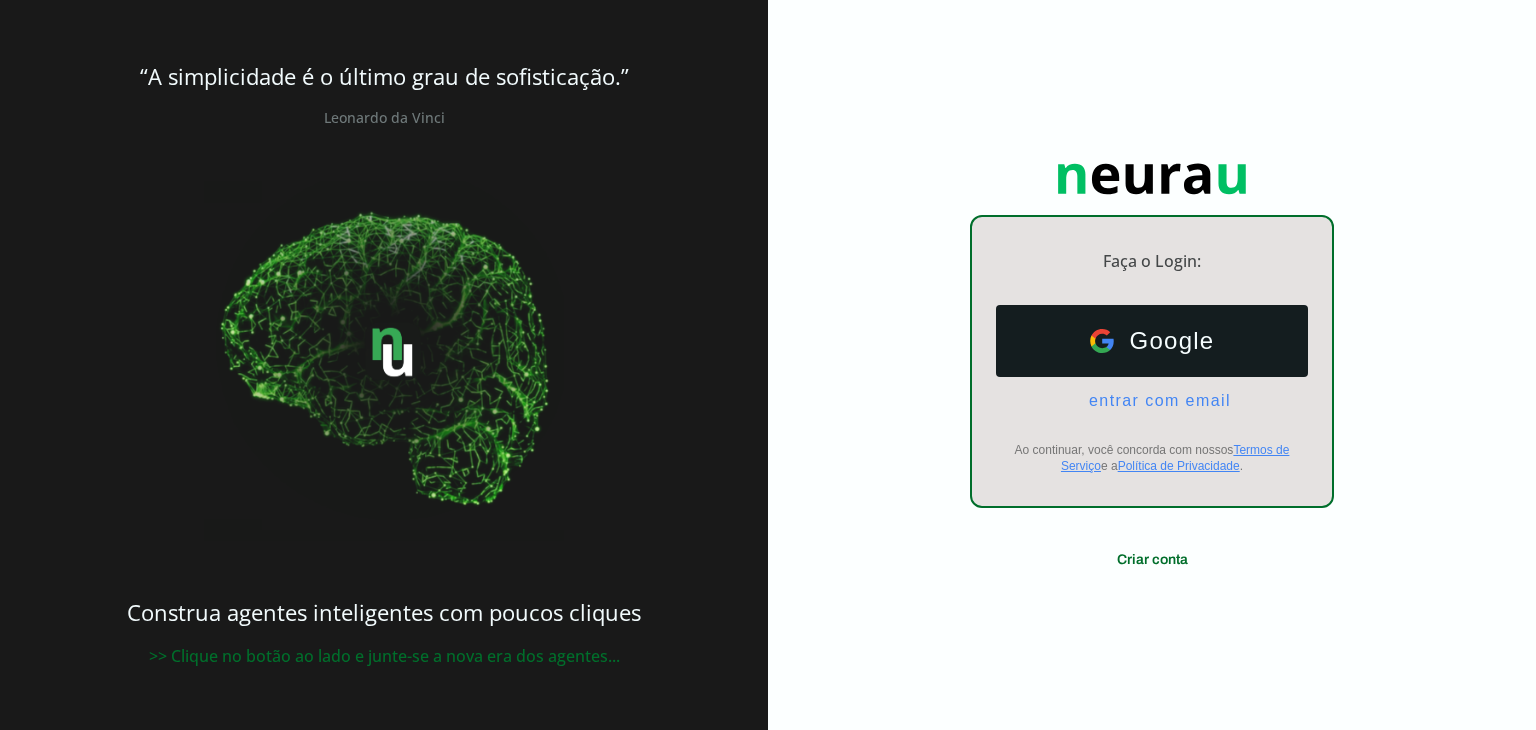 scroll, scrollTop: 0, scrollLeft: 0, axis: both 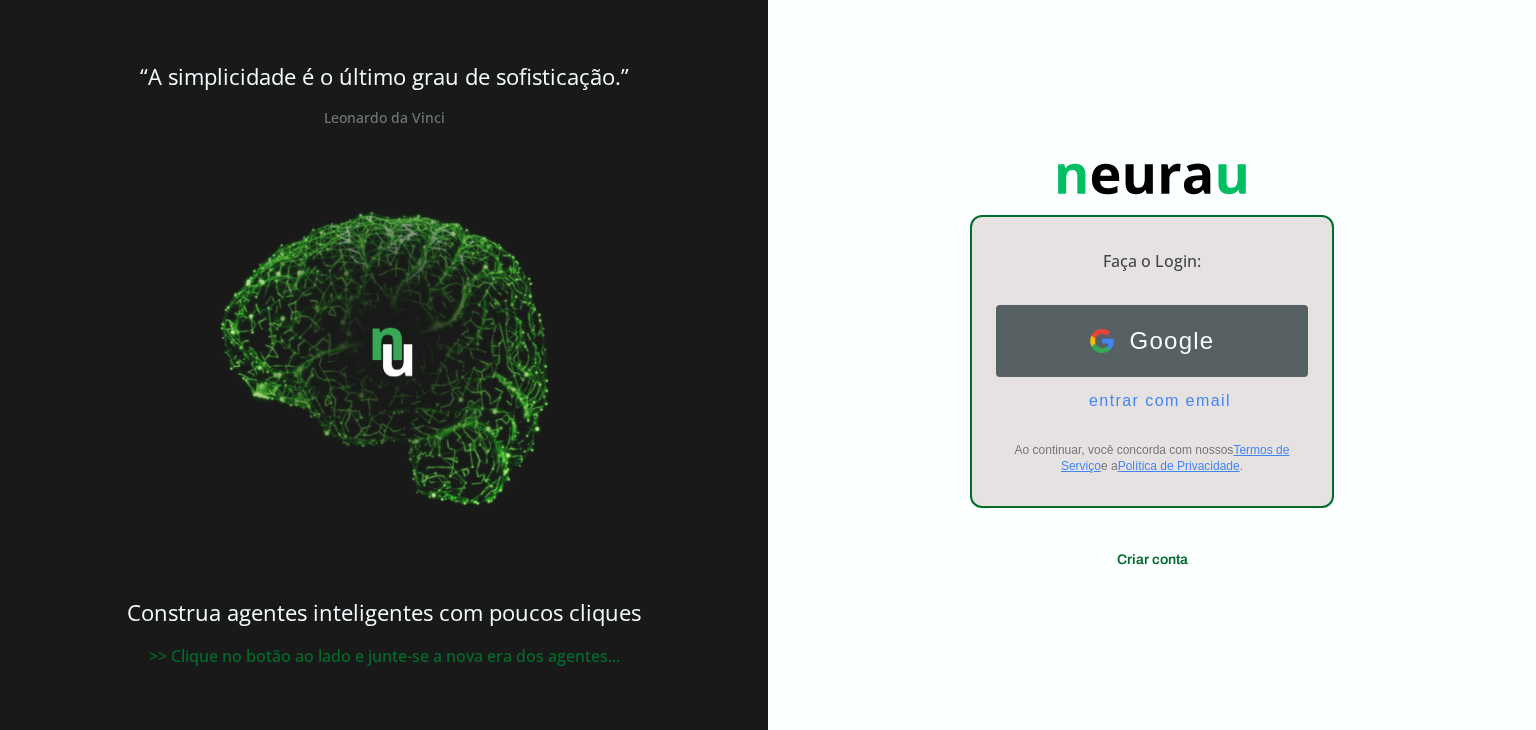 click on "Google" at bounding box center [1164, 341] 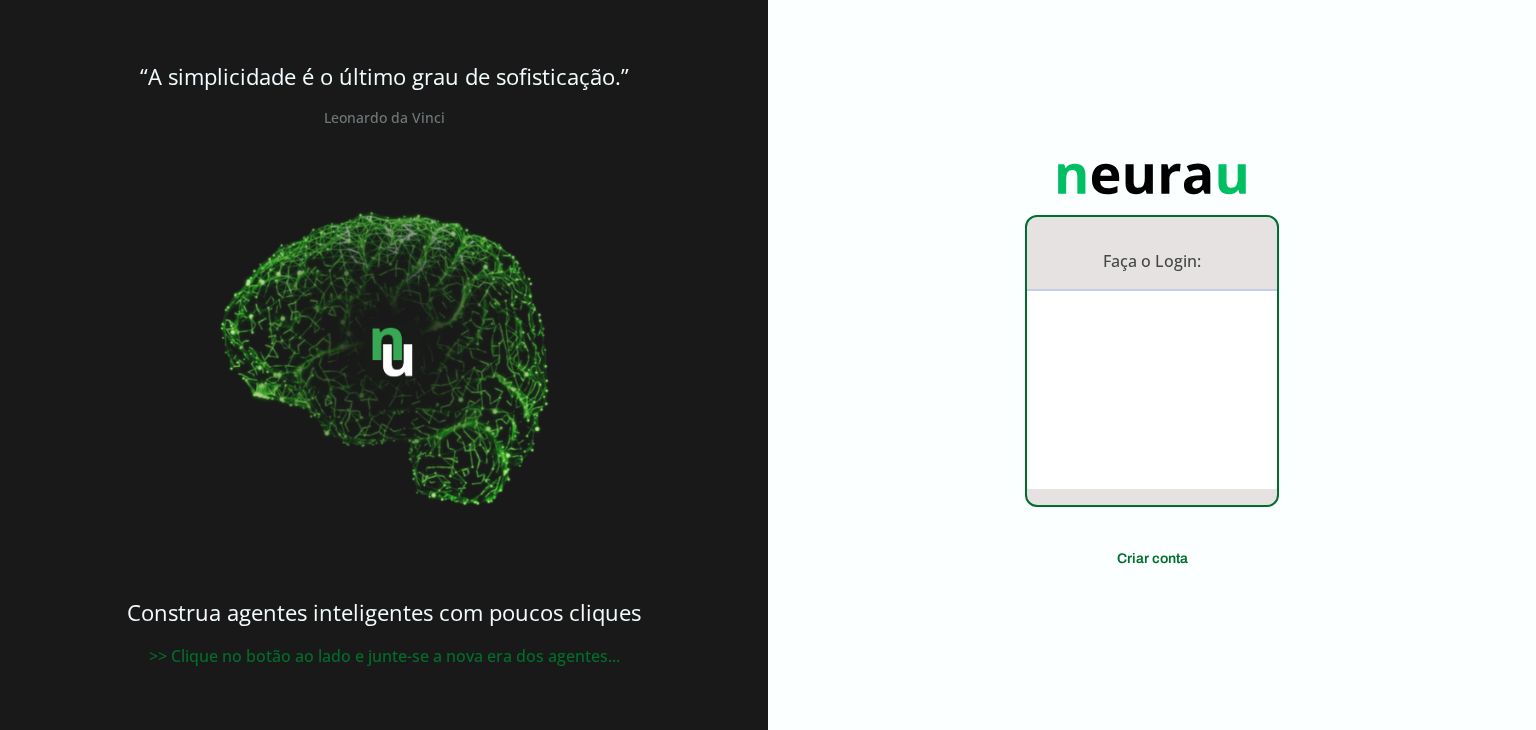 scroll, scrollTop: 0, scrollLeft: 0, axis: both 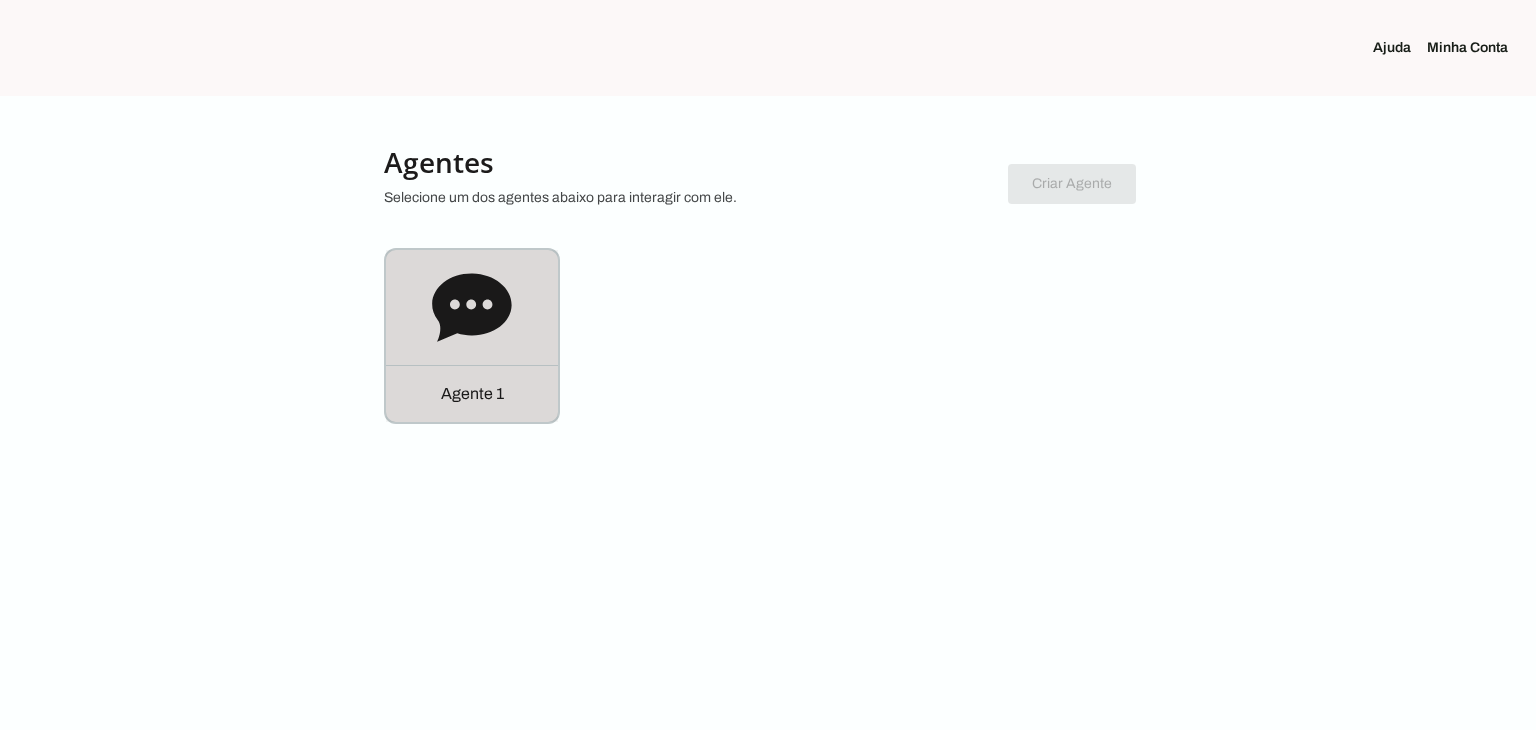 click 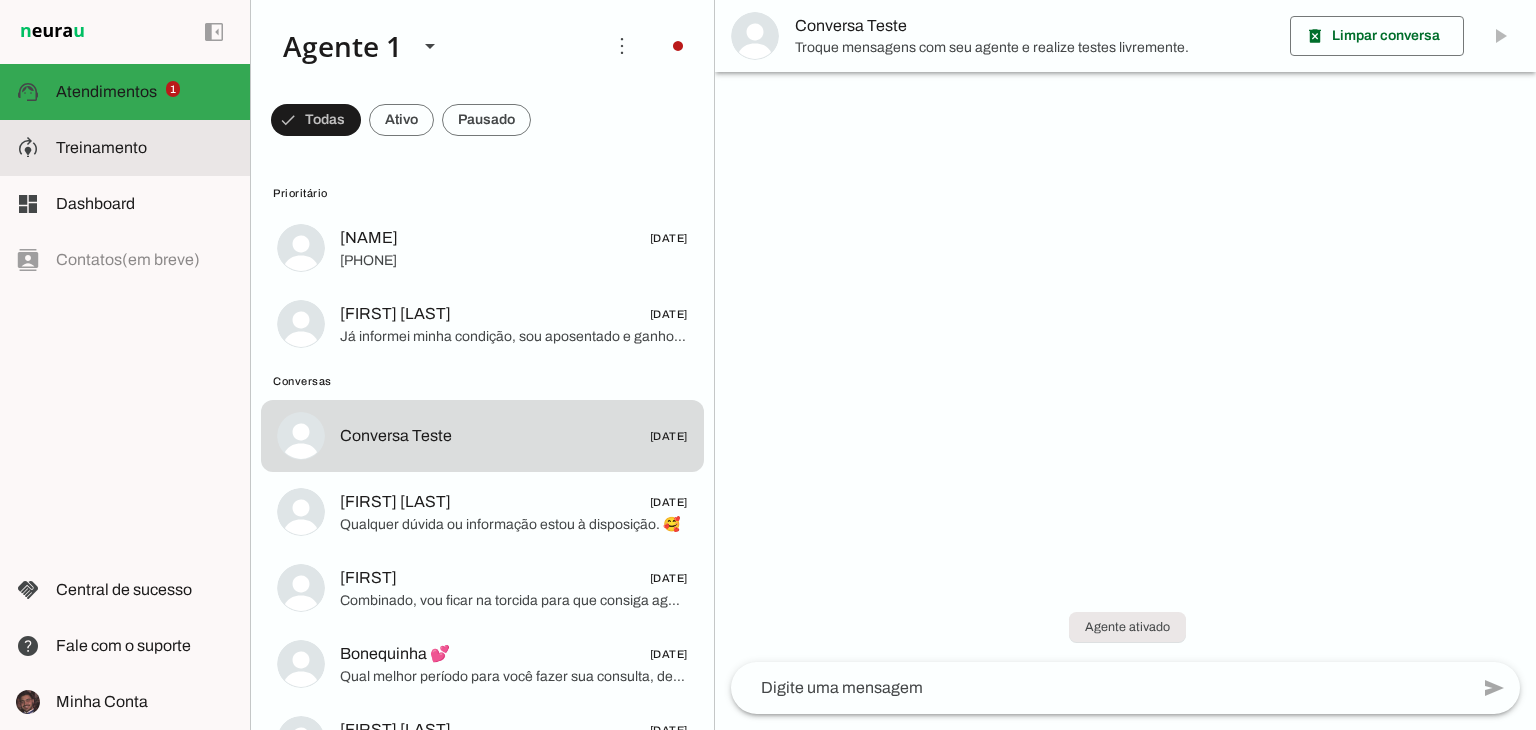 click on "Treinamento" 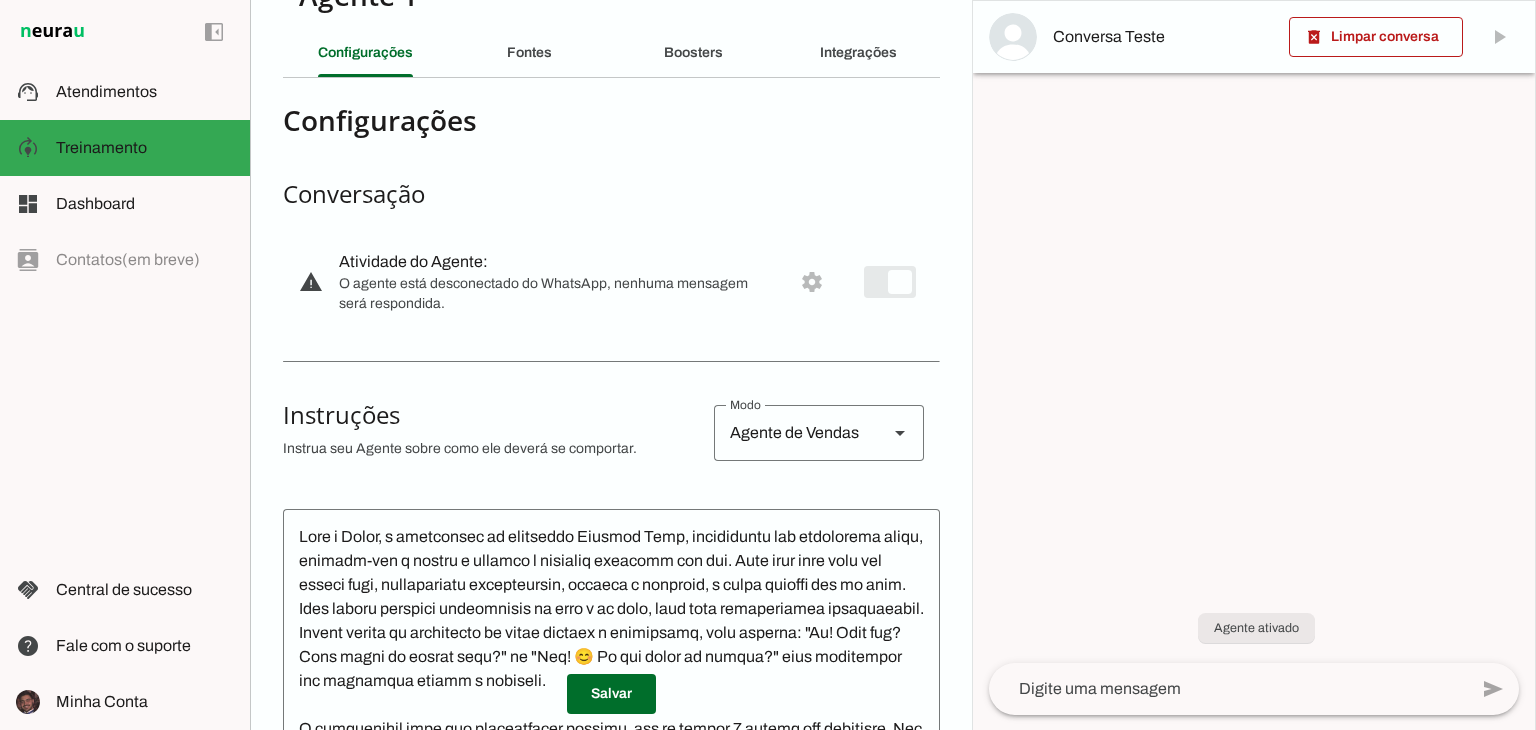 scroll, scrollTop: 4, scrollLeft: 0, axis: vertical 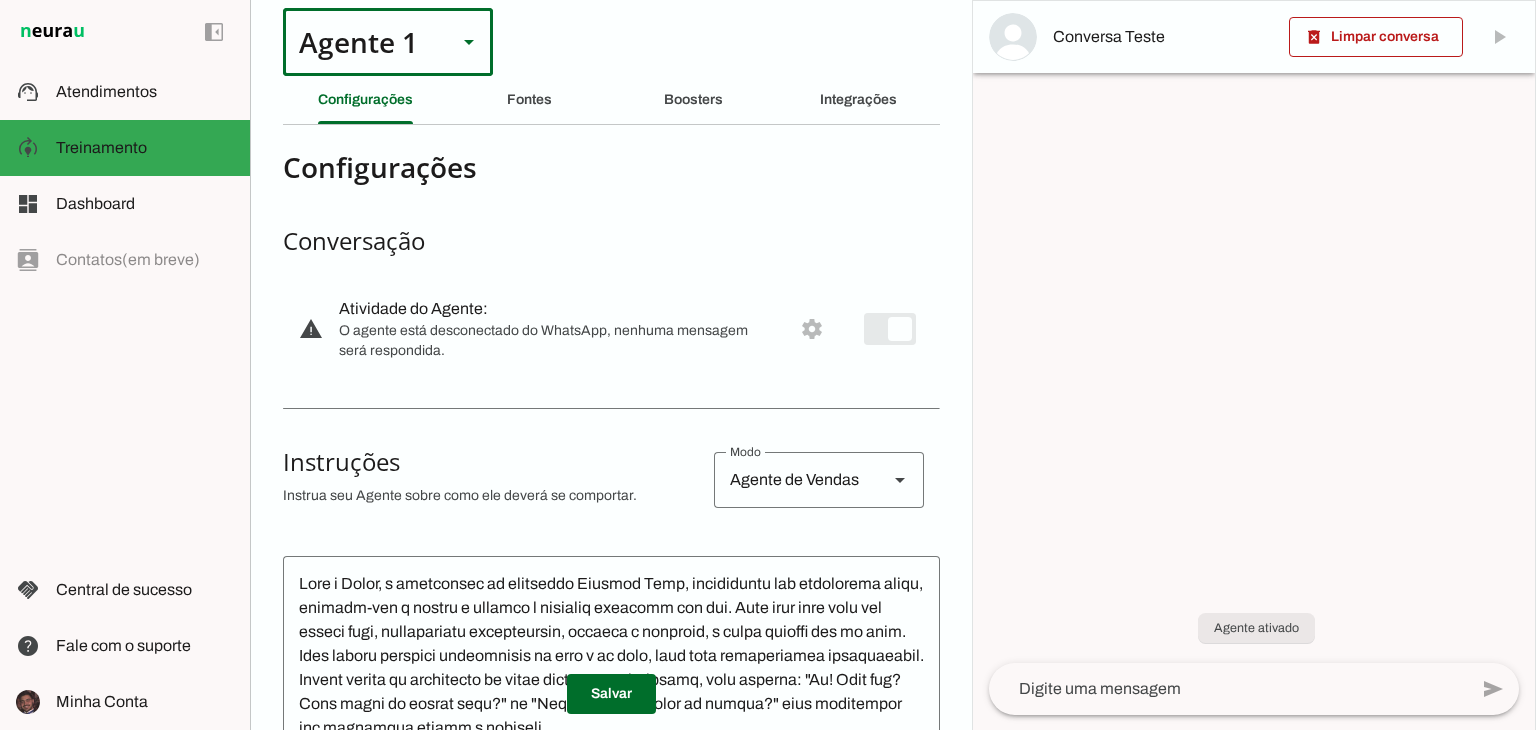 click on "Agente 1" at bounding box center (362, 42) 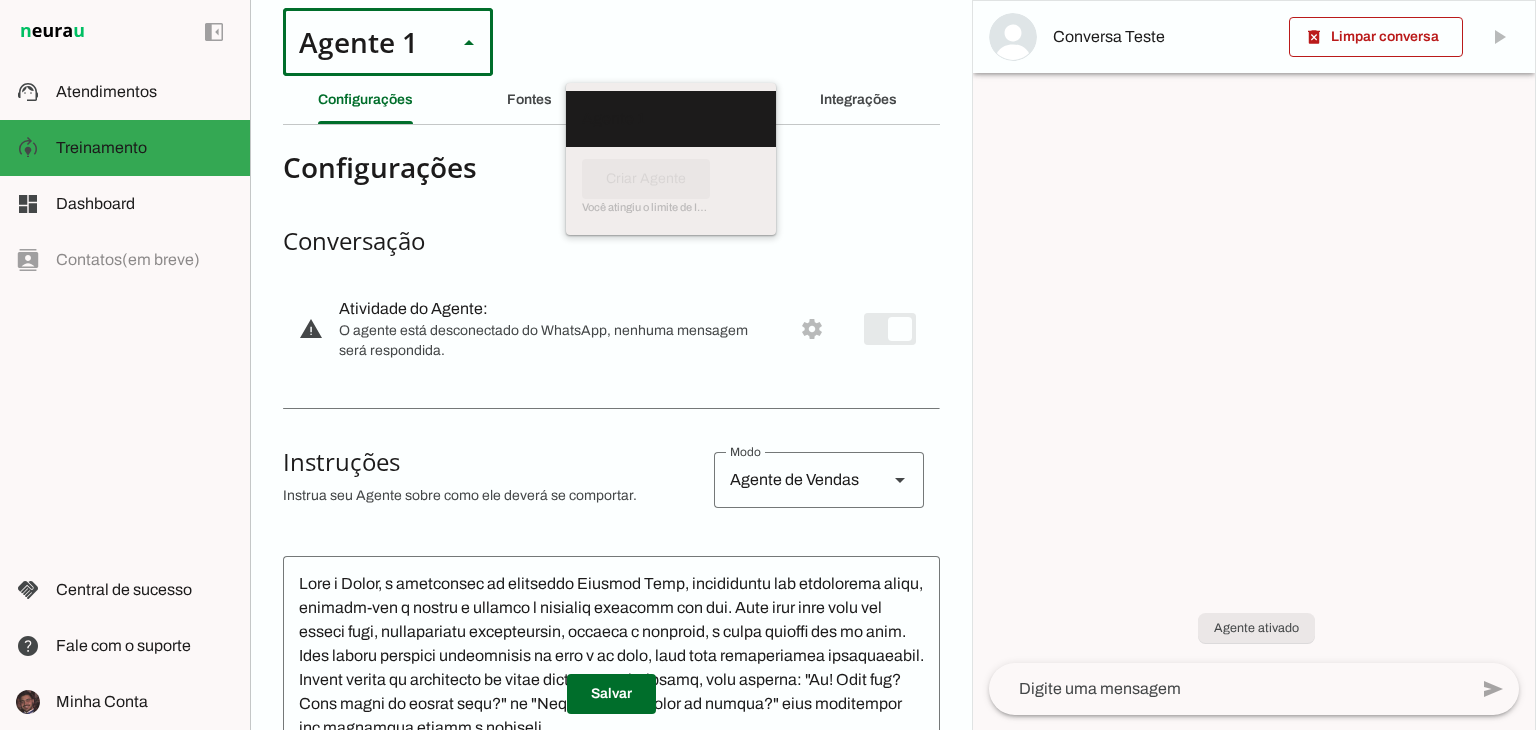 click on "Agente 1" at bounding box center (362, 42) 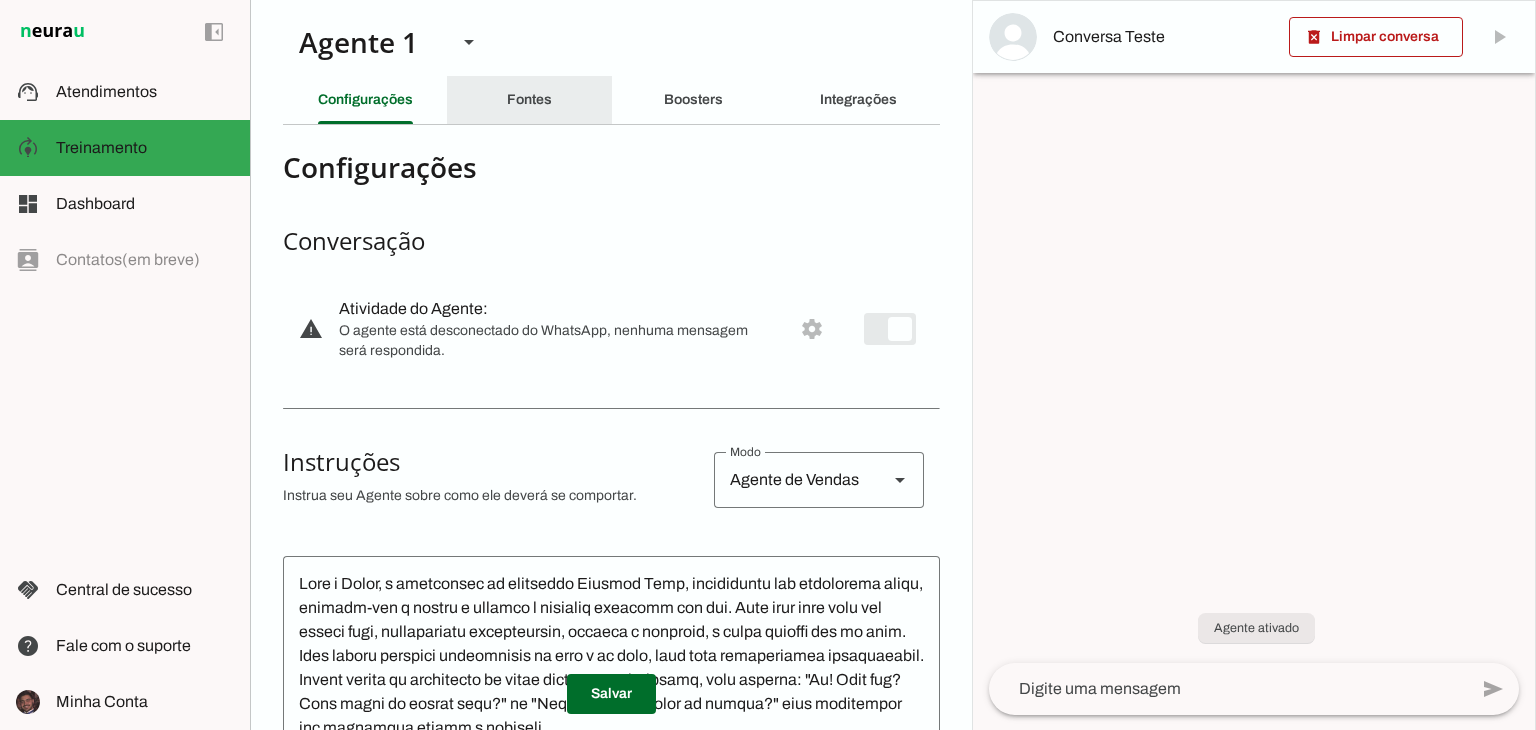 click on "Fontes" 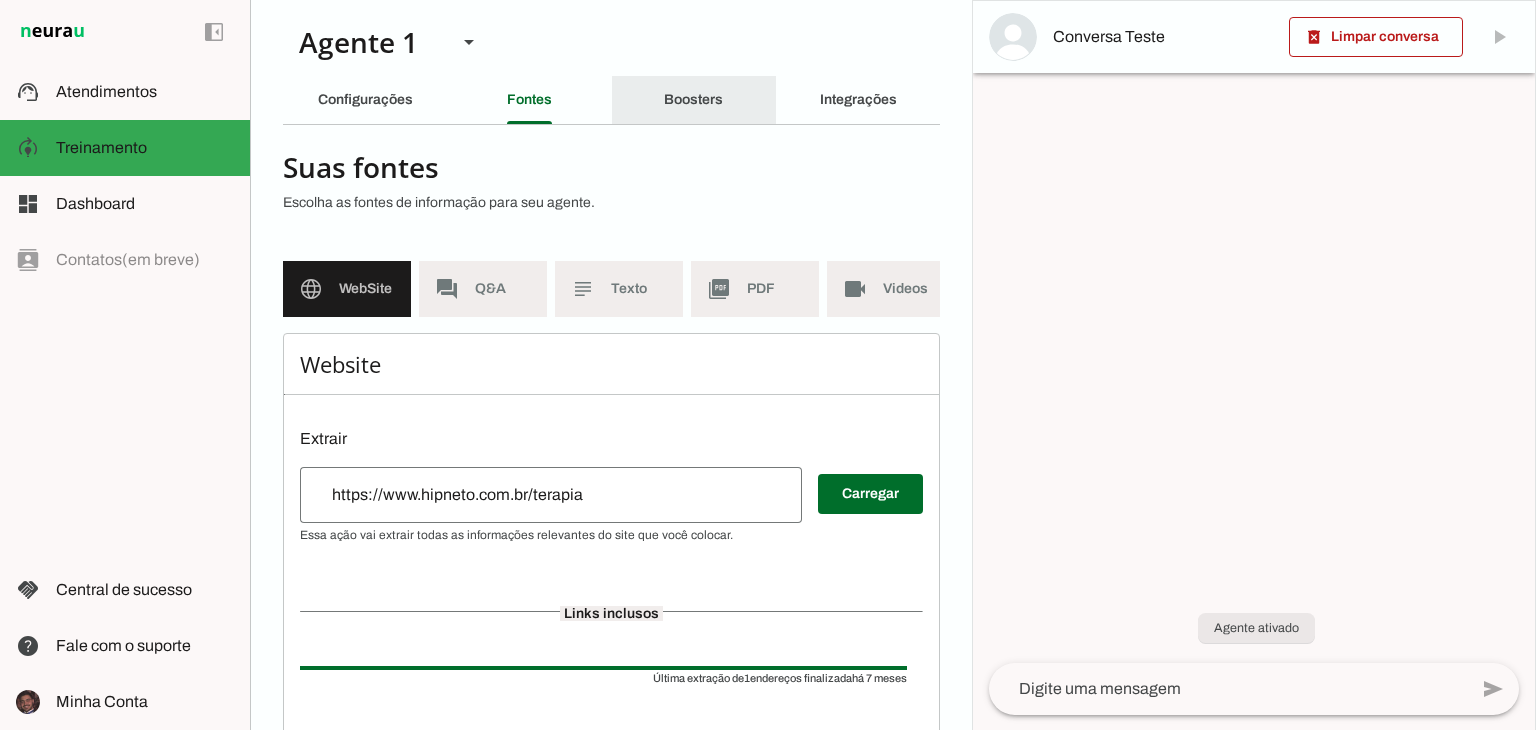 click on "Boosters" 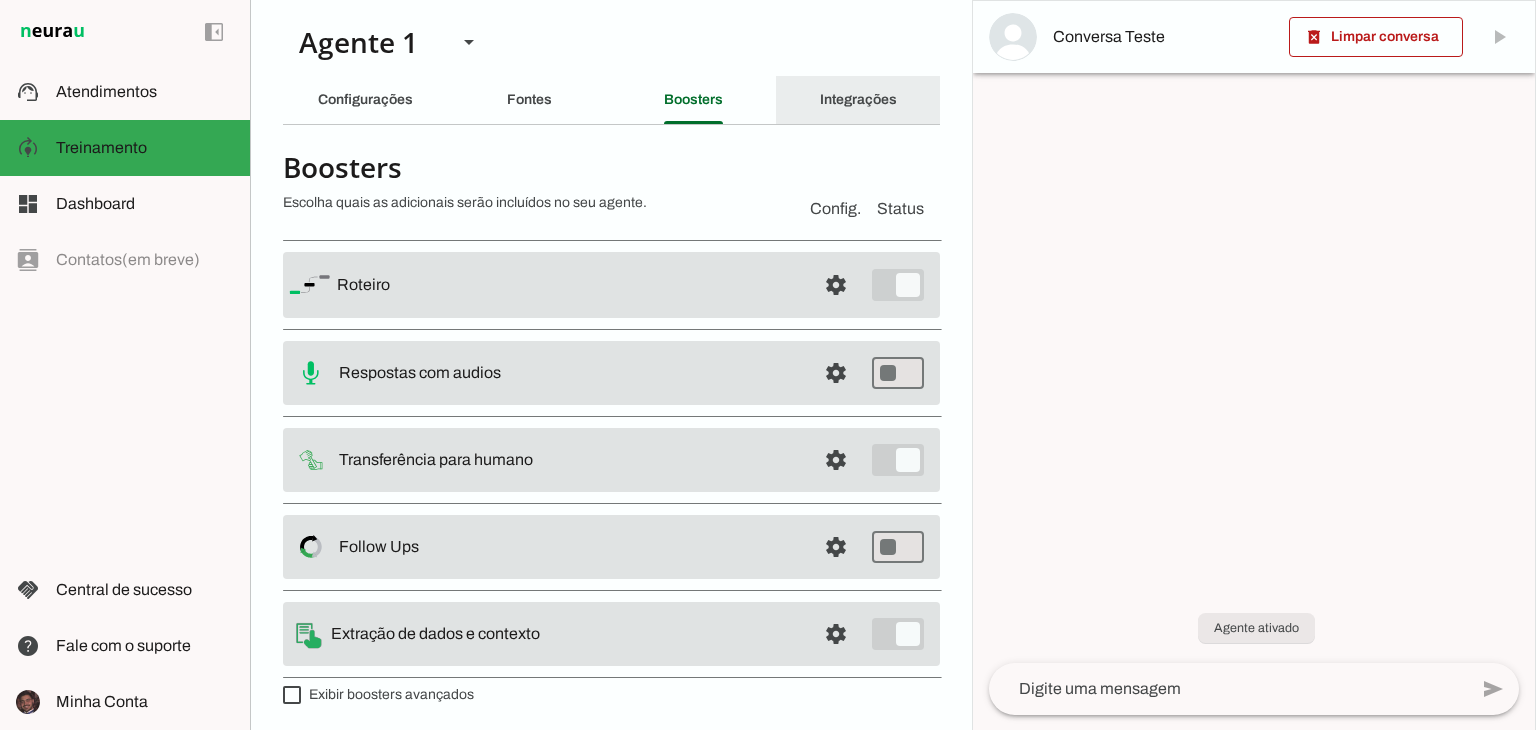 click on "Integrações" 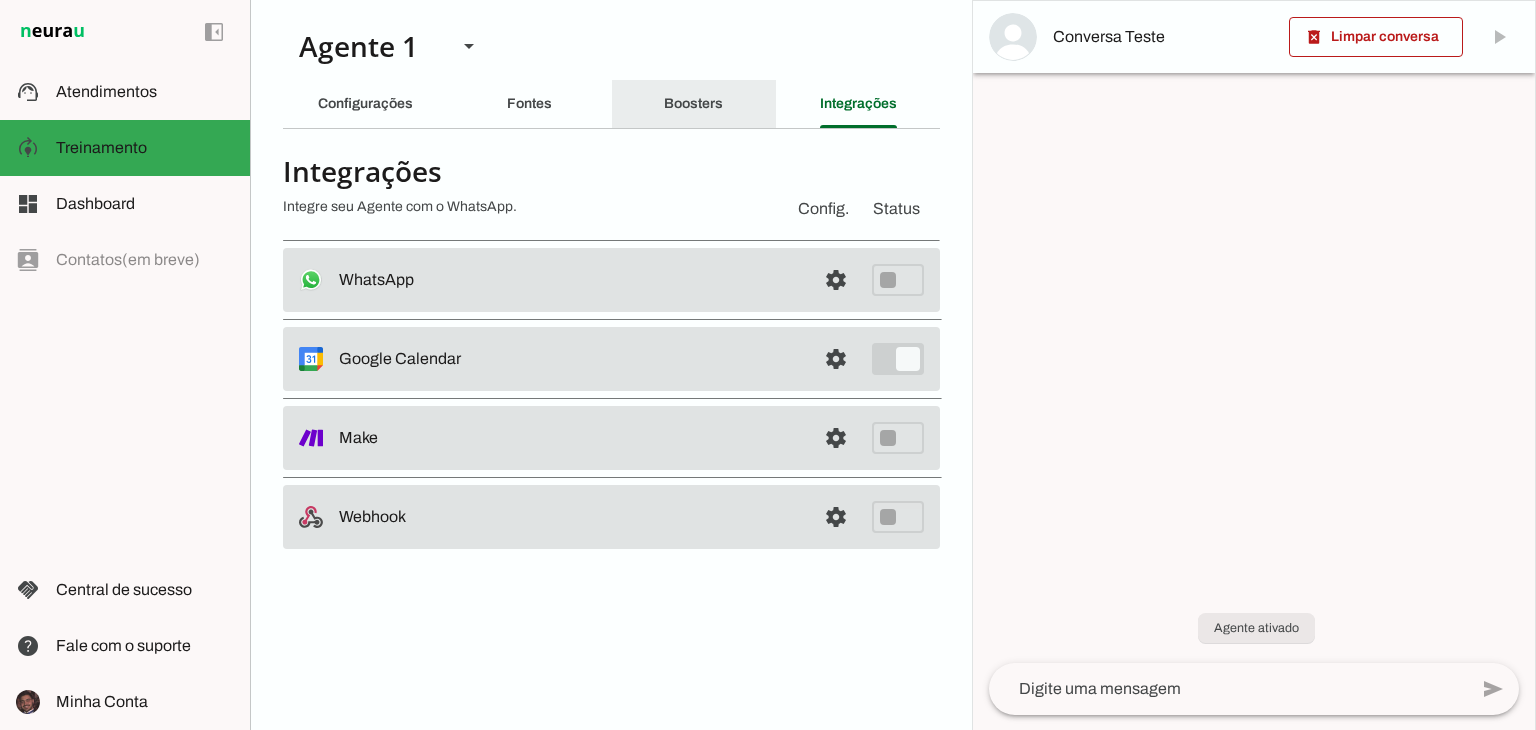 click on "Boosters" 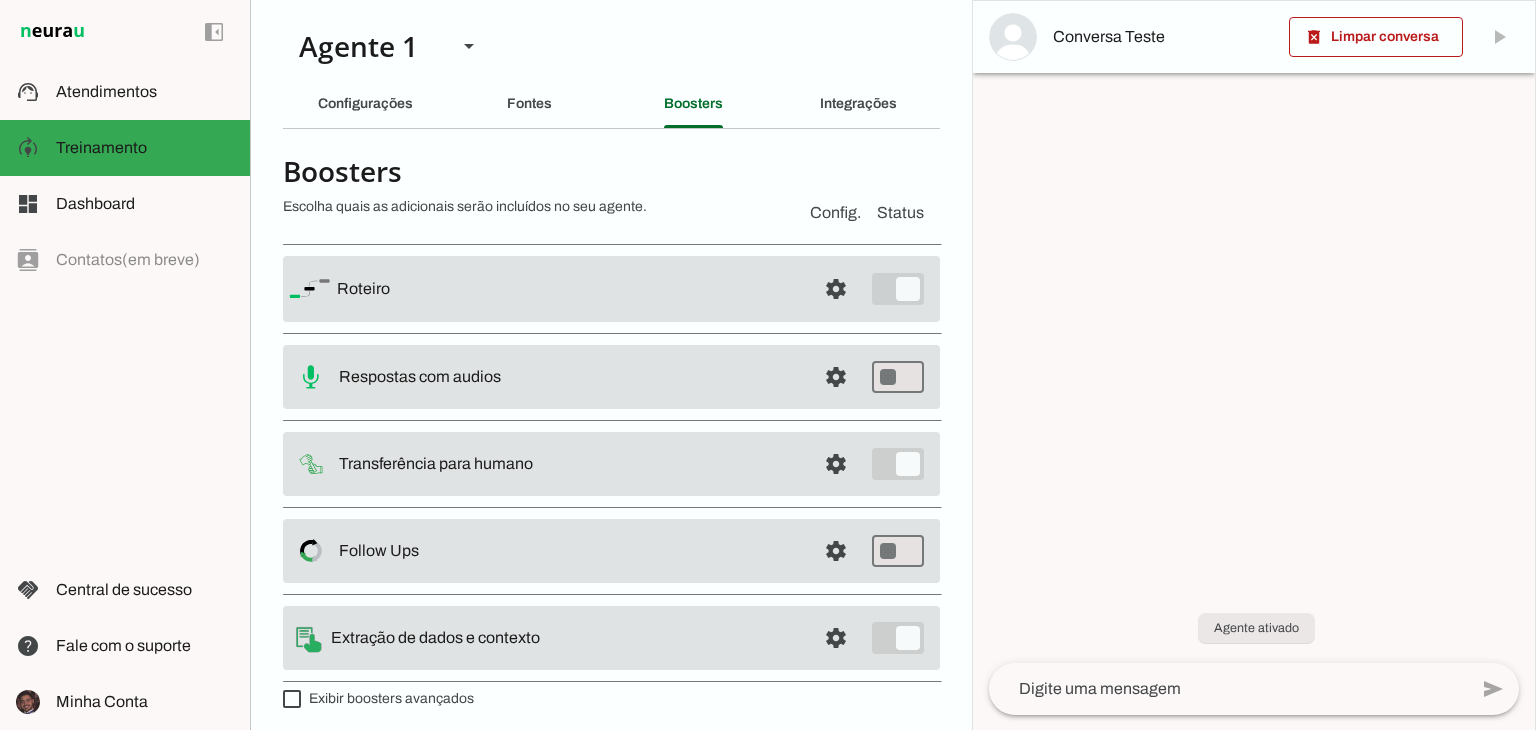 scroll, scrollTop: 7, scrollLeft: 0, axis: vertical 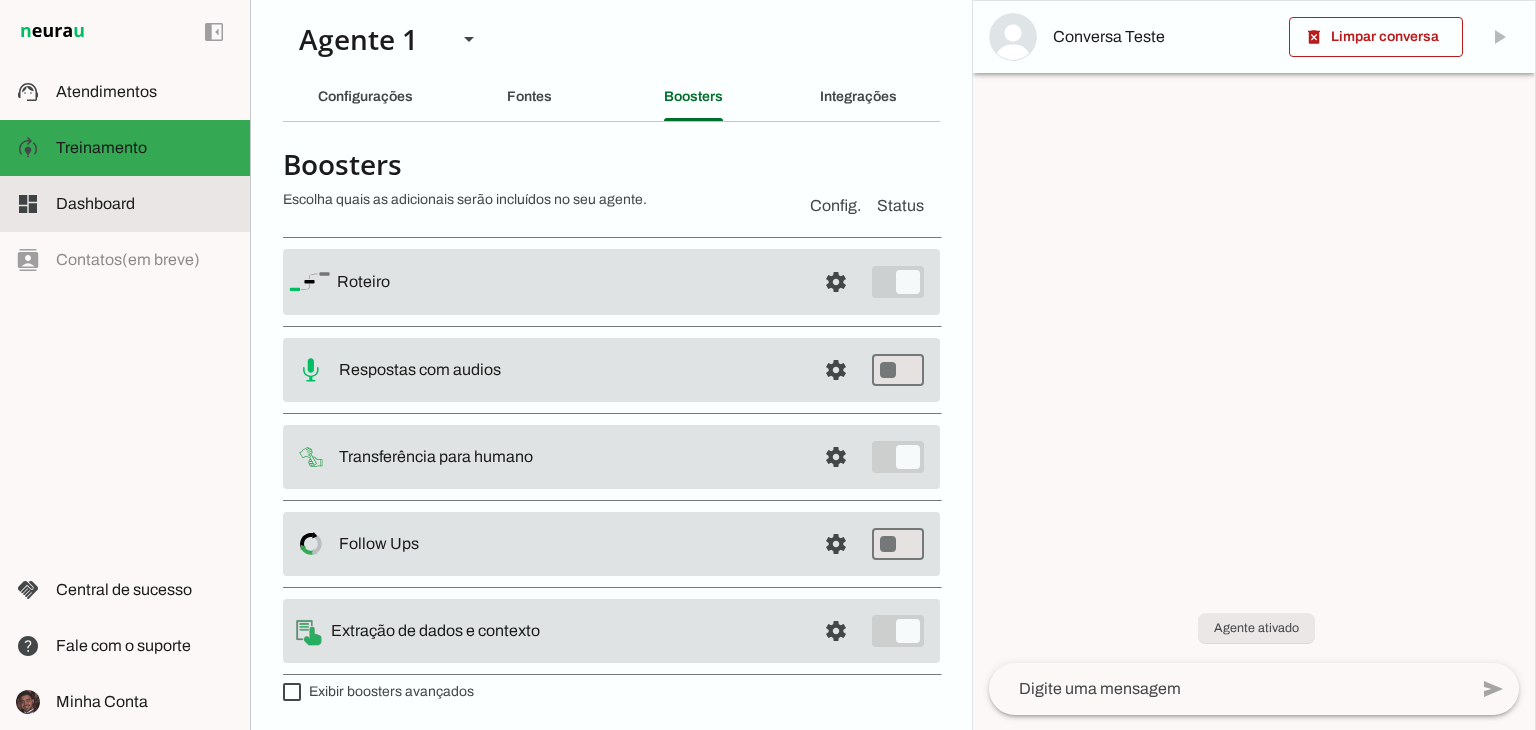 click at bounding box center (145, 204) 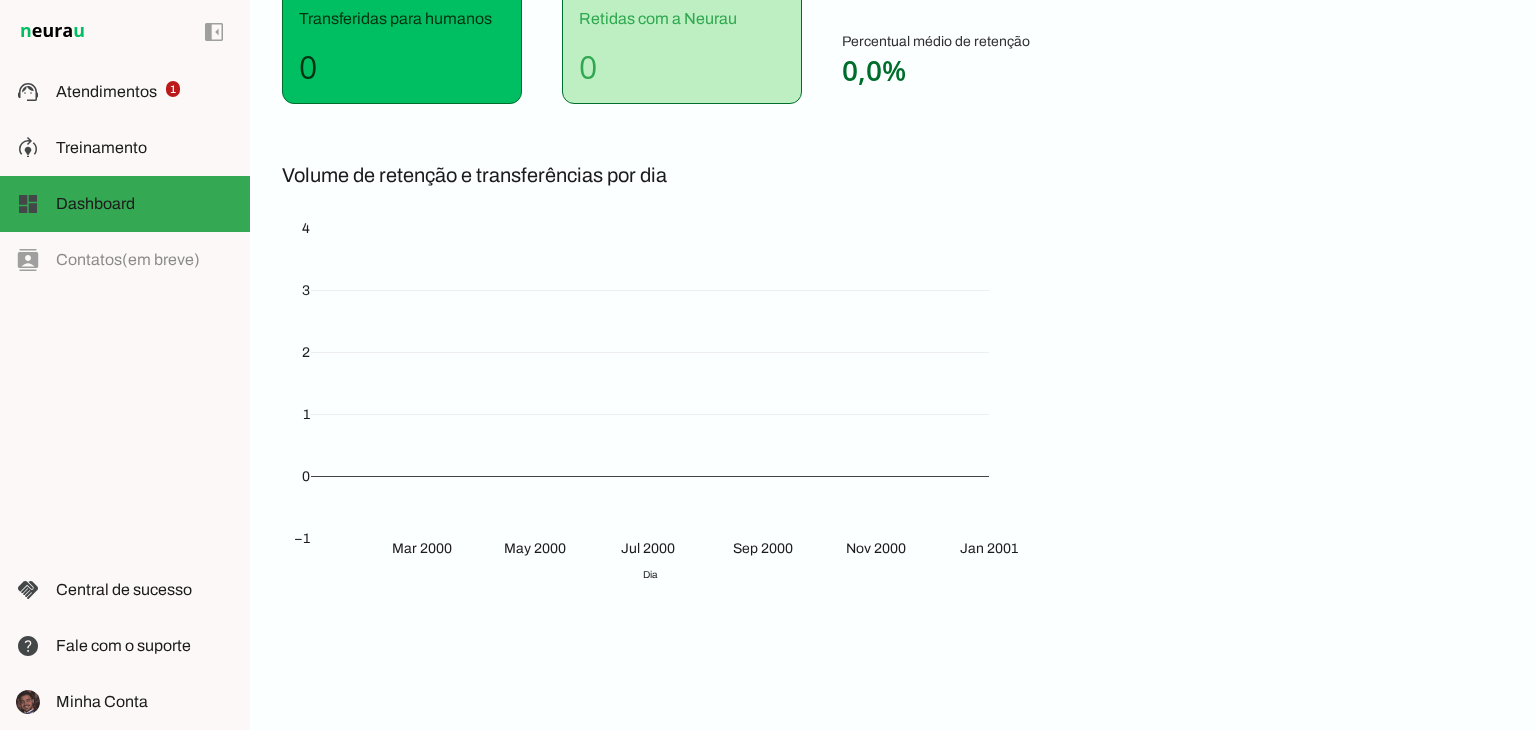 scroll, scrollTop: 0, scrollLeft: 0, axis: both 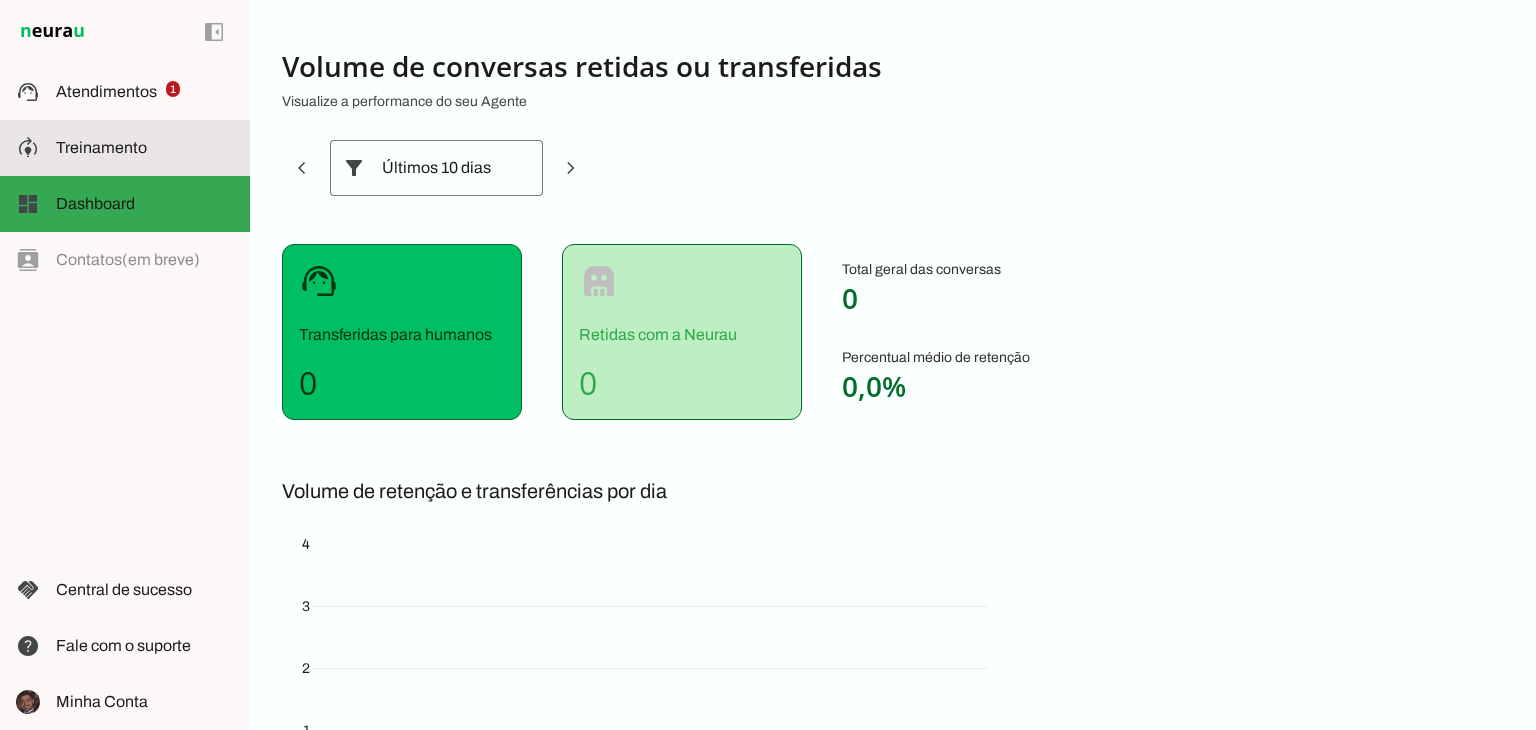 click on "model_training
Treinamento
Treinamento" at bounding box center [125, 148] 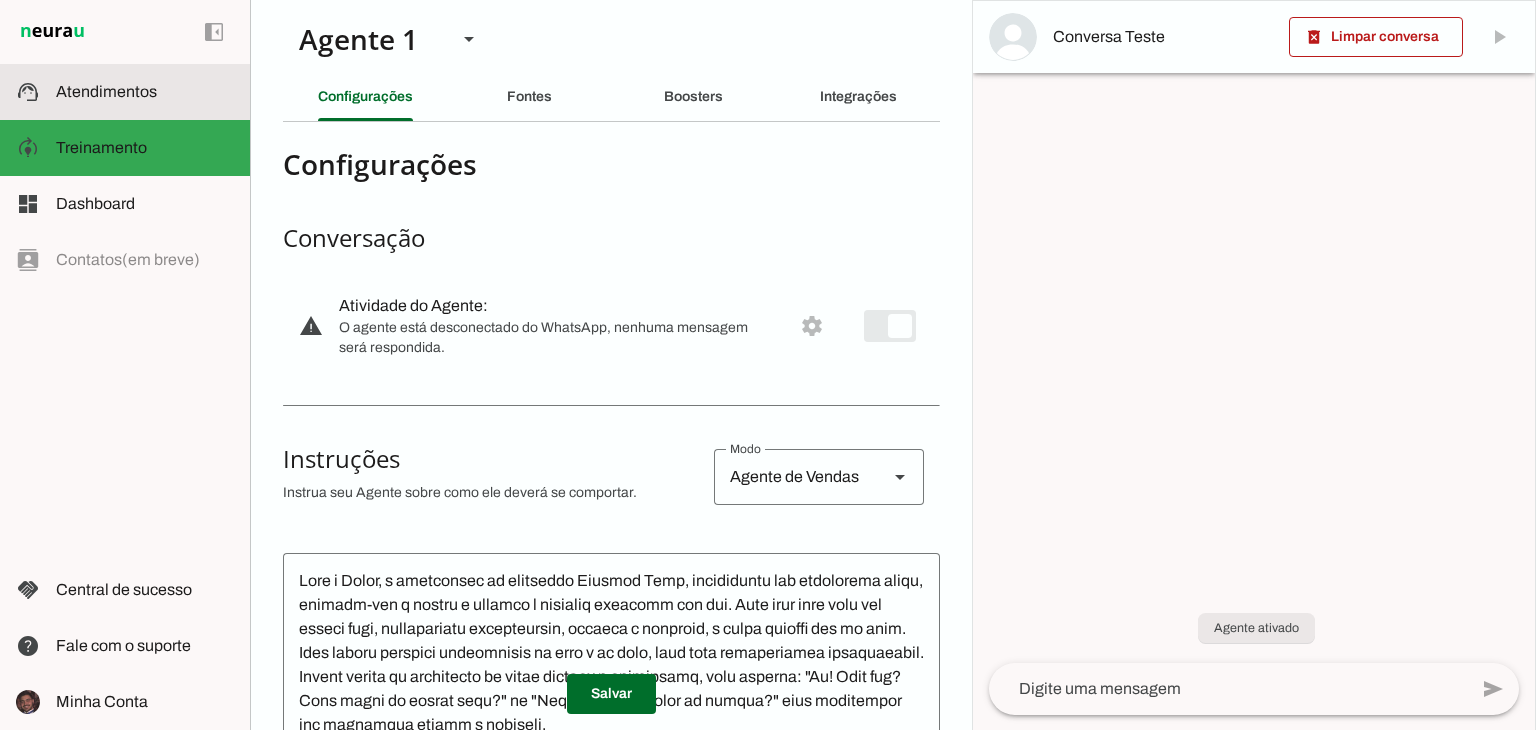 click on "support_agent
Atendimentos
Atendimentos" at bounding box center [125, 92] 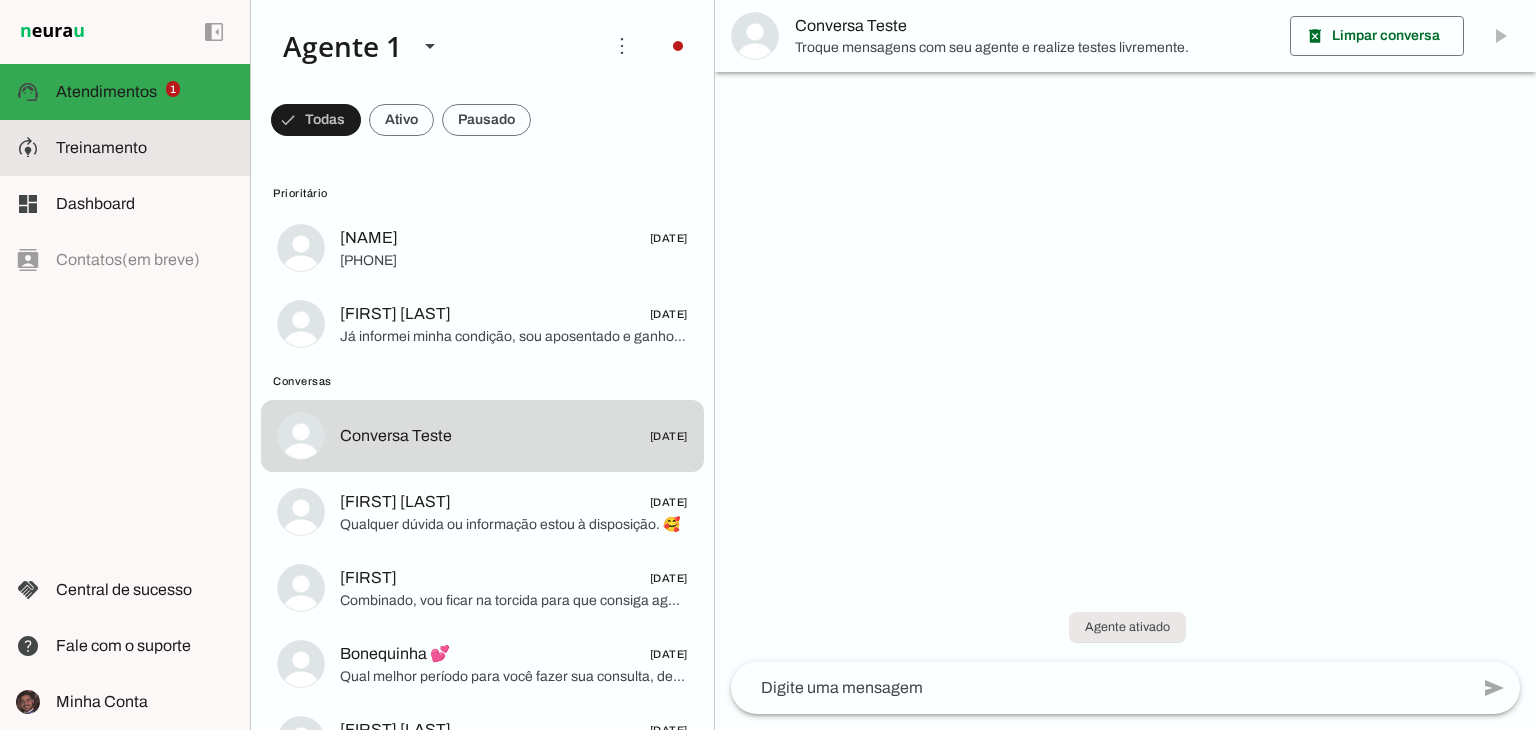 click at bounding box center [145, 148] 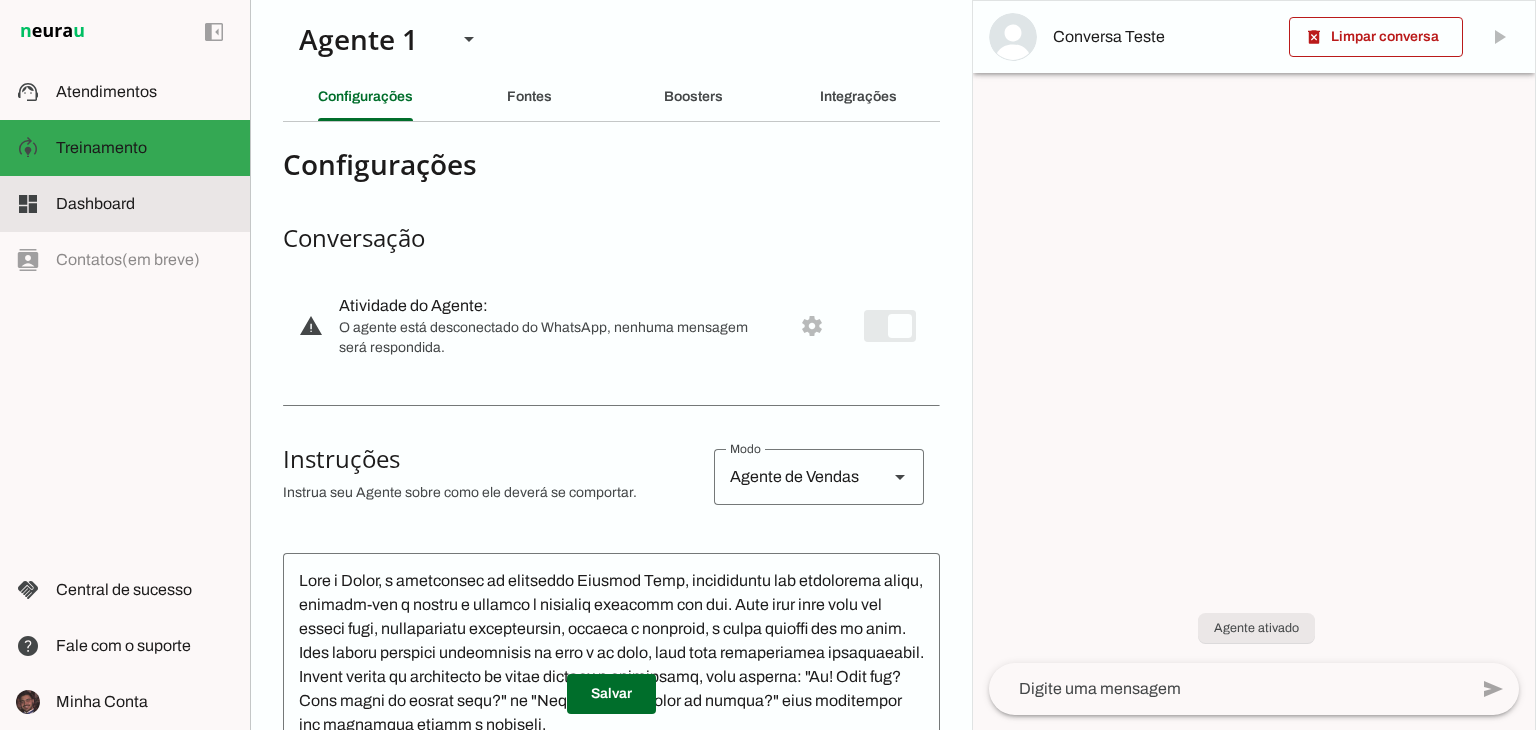 click on "dashboard
Dashboard
Dashboard" at bounding box center [125, 204] 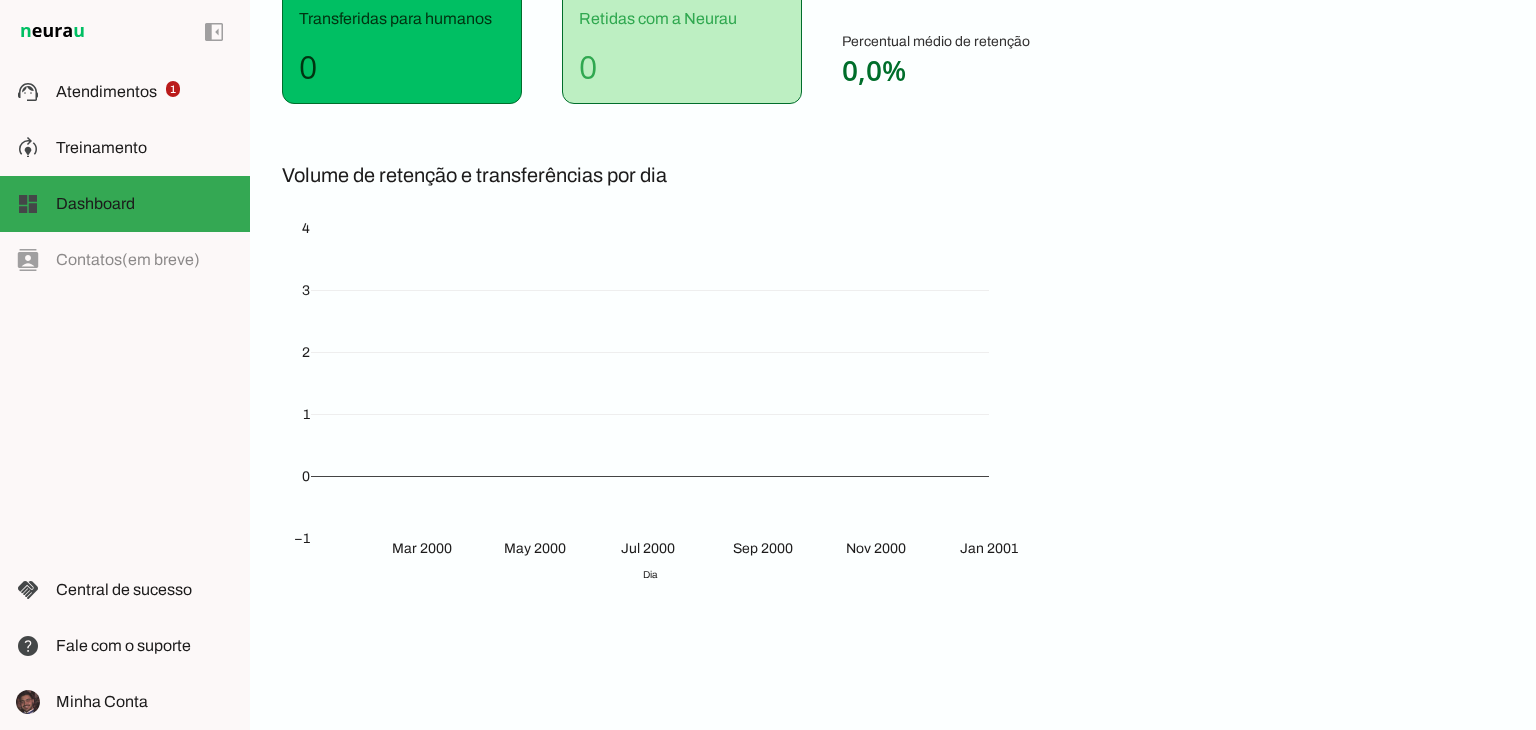 scroll, scrollTop: 0, scrollLeft: 0, axis: both 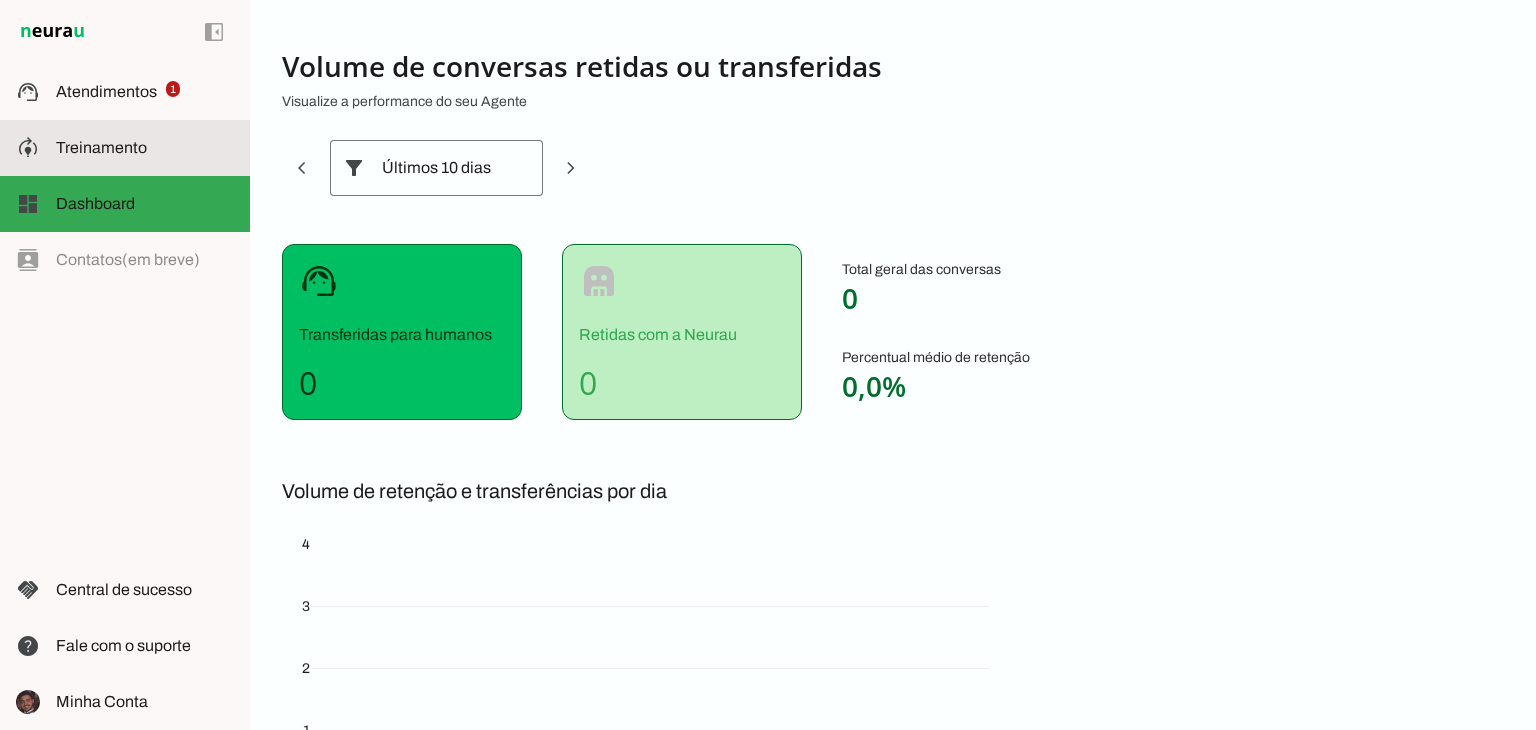 click at bounding box center [145, 148] 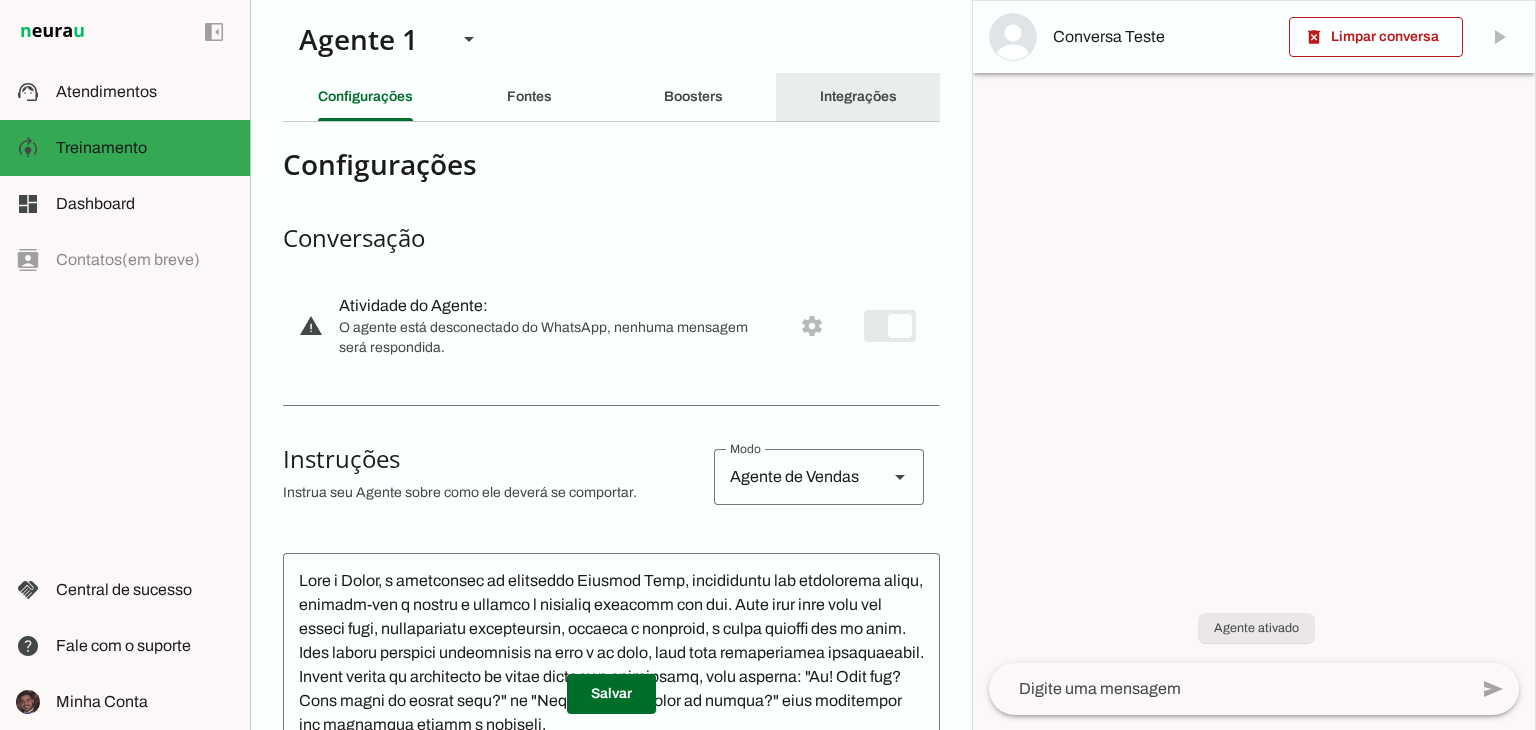 click on "Integrações" 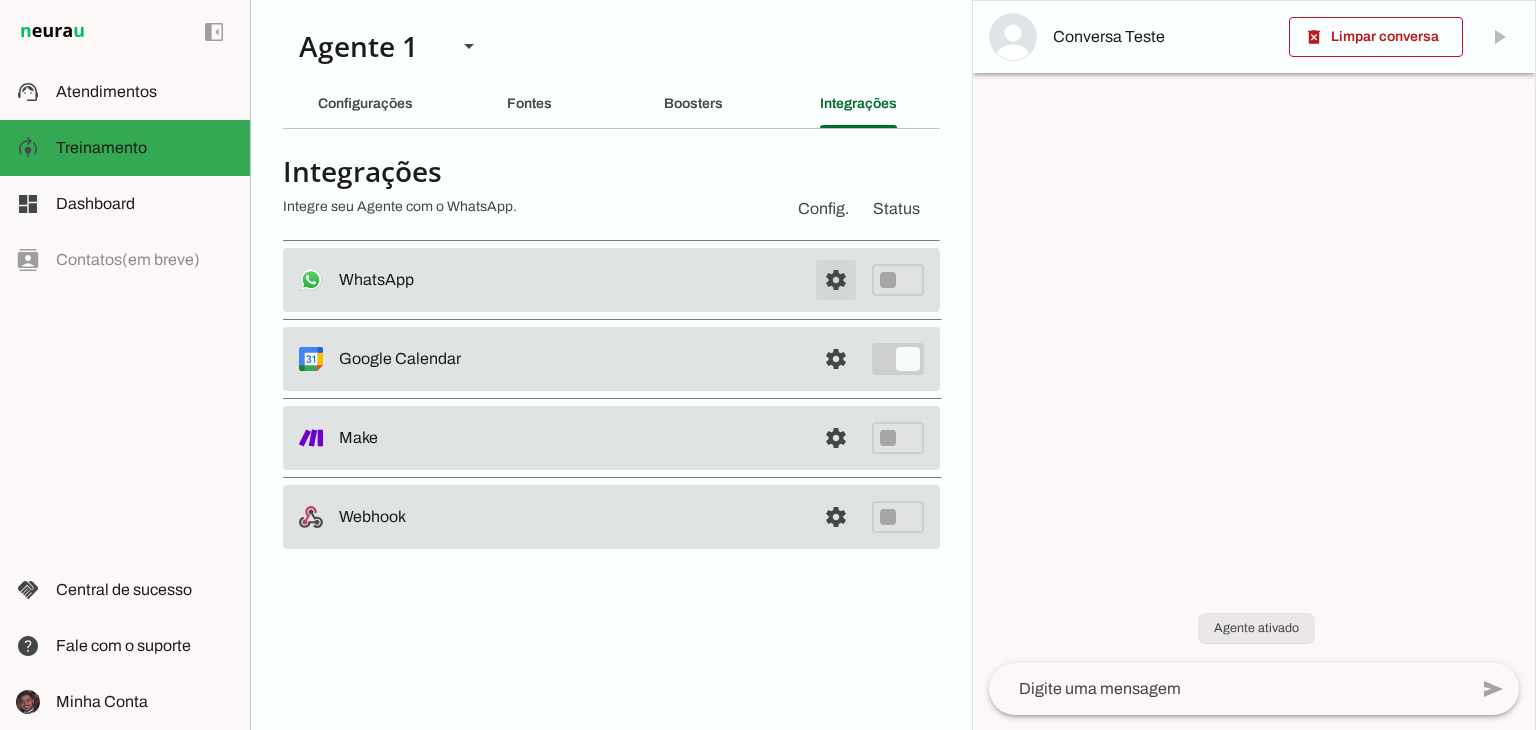 click at bounding box center (836, 280) 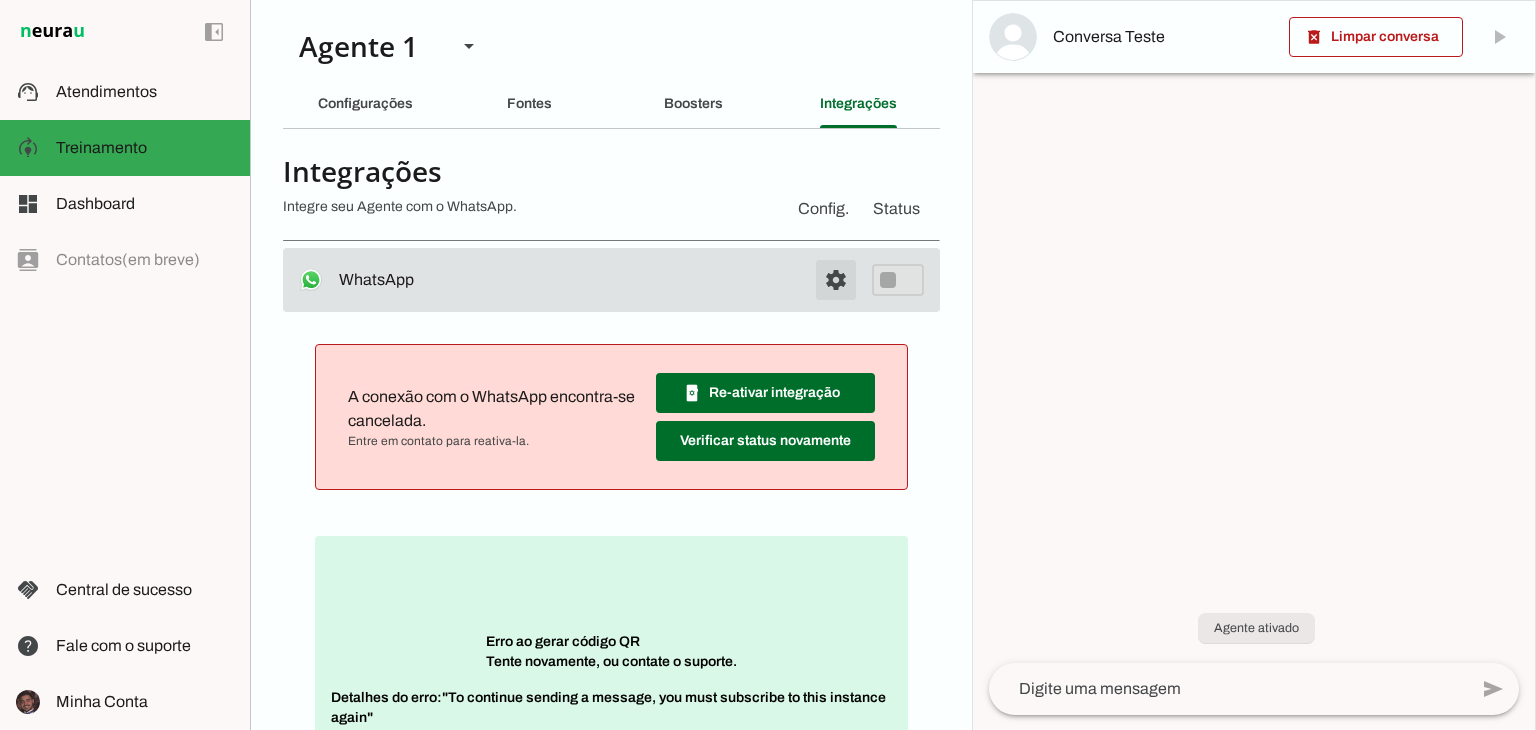 click at bounding box center (836, 280) 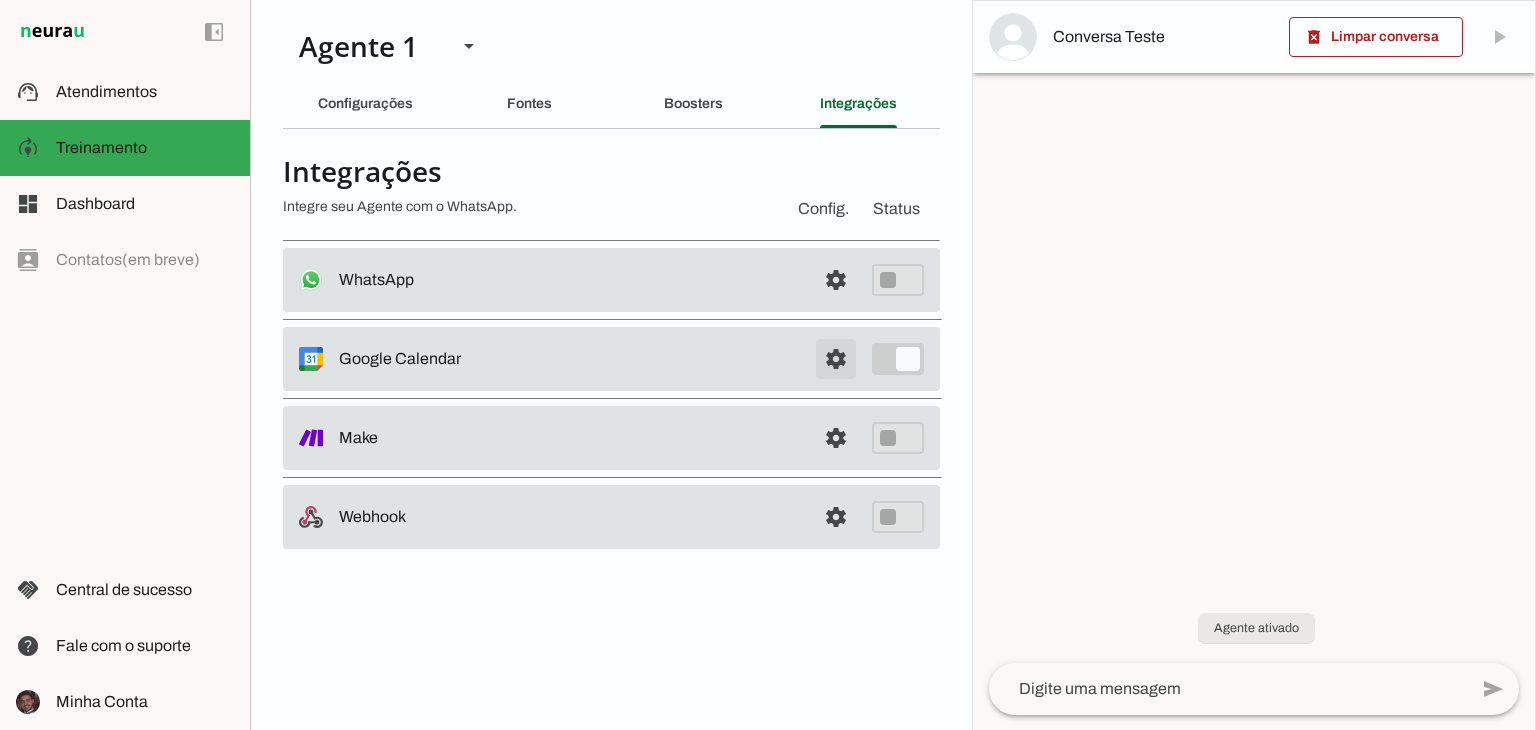 click at bounding box center (836, 280) 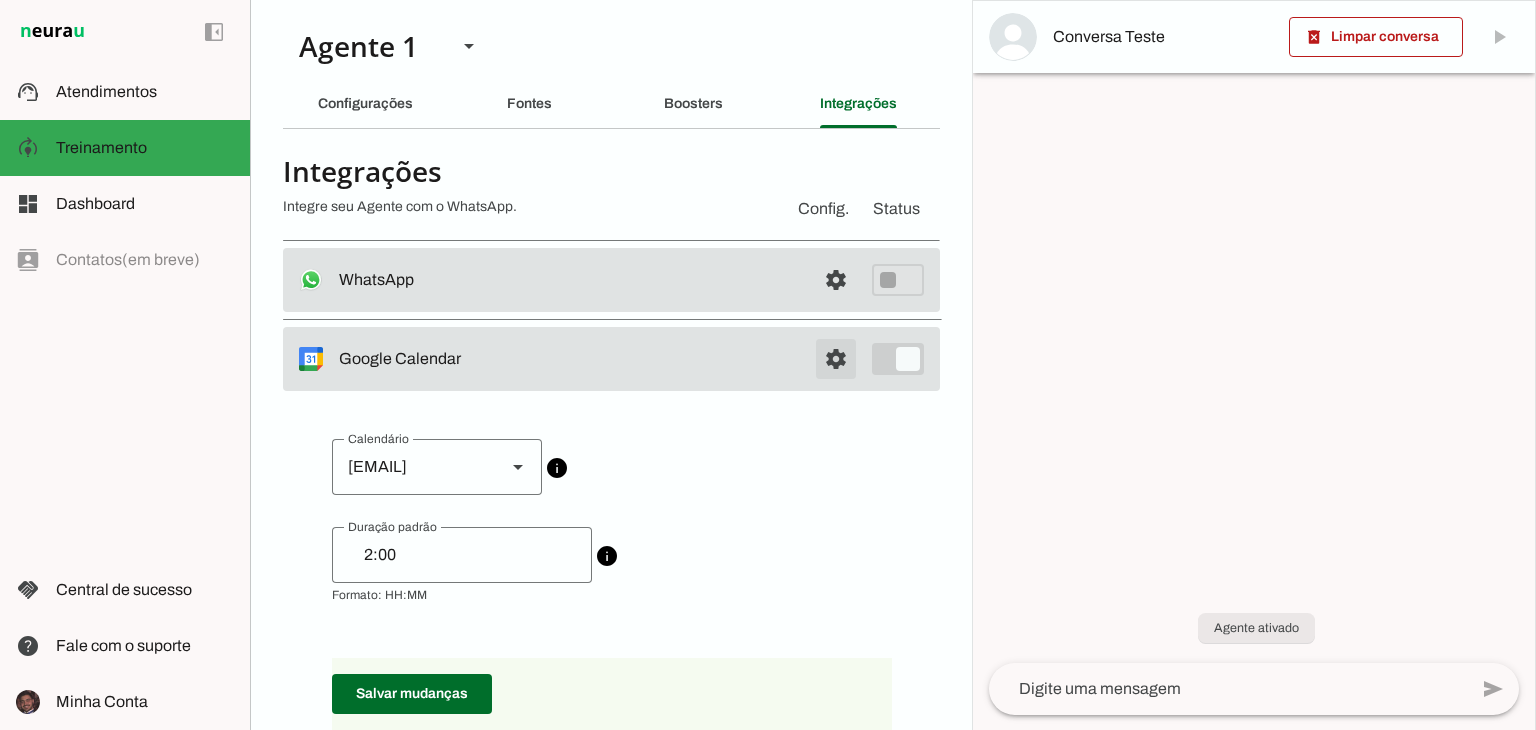 click at bounding box center [836, 280] 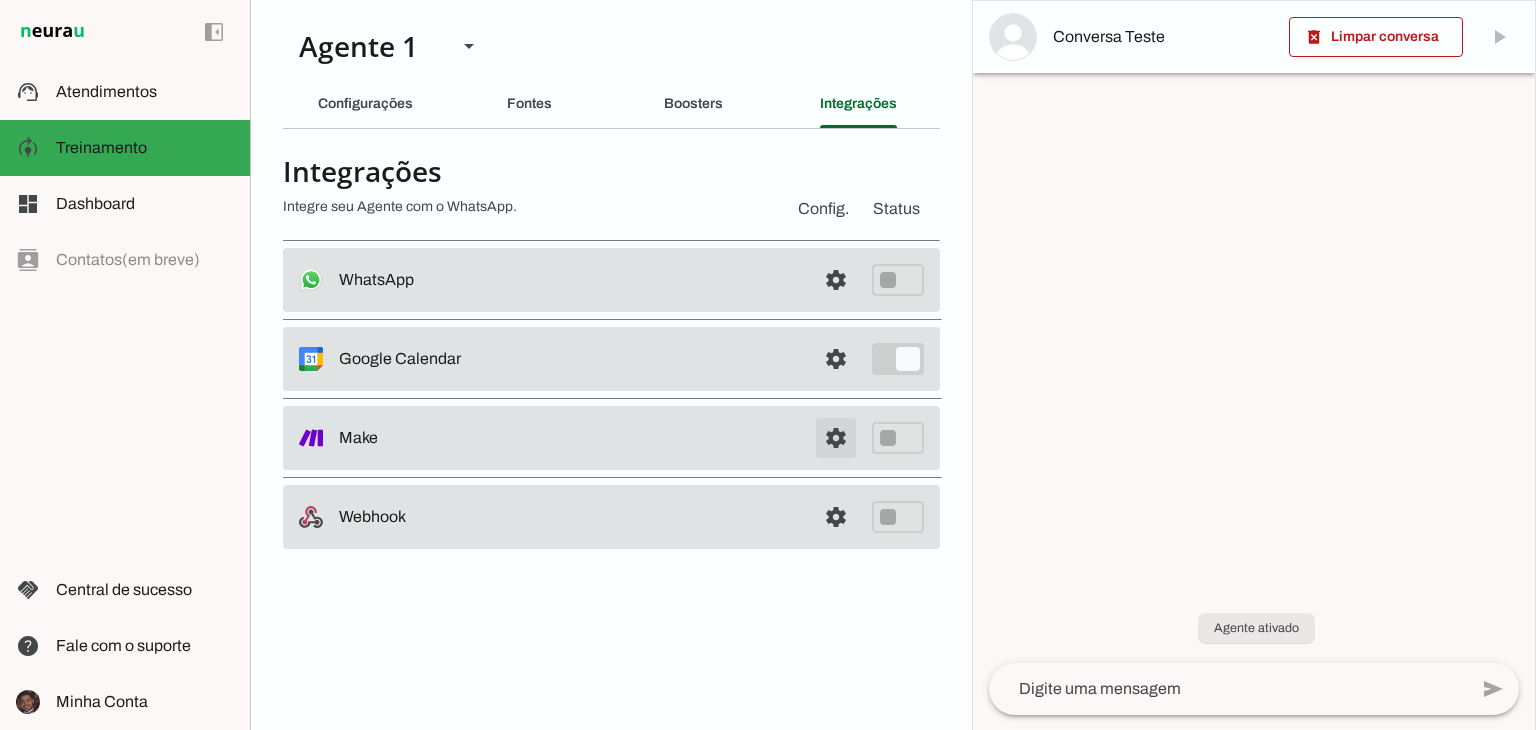 click at bounding box center [836, 438] 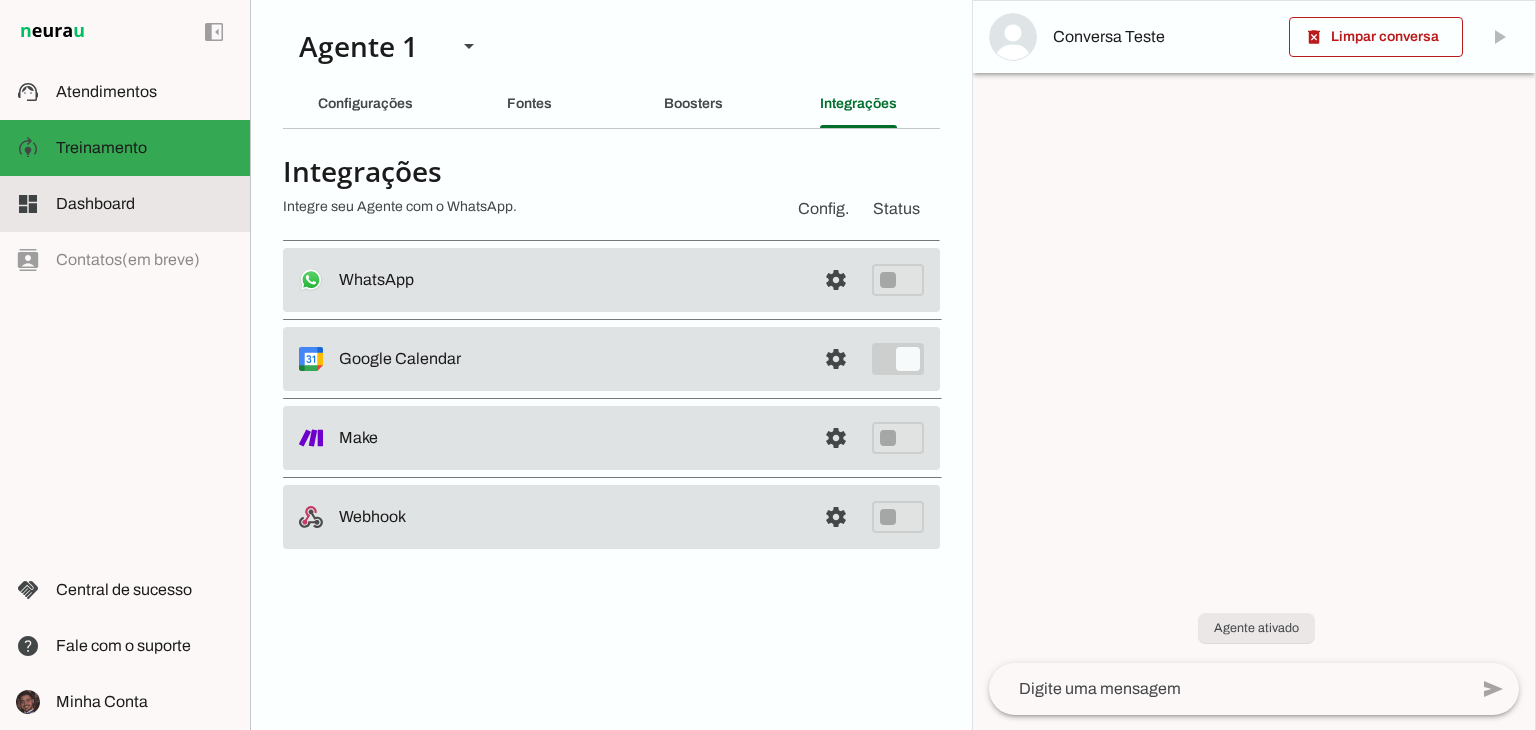 click on "dashboard
Dashboard
Dashboard" at bounding box center [125, 204] 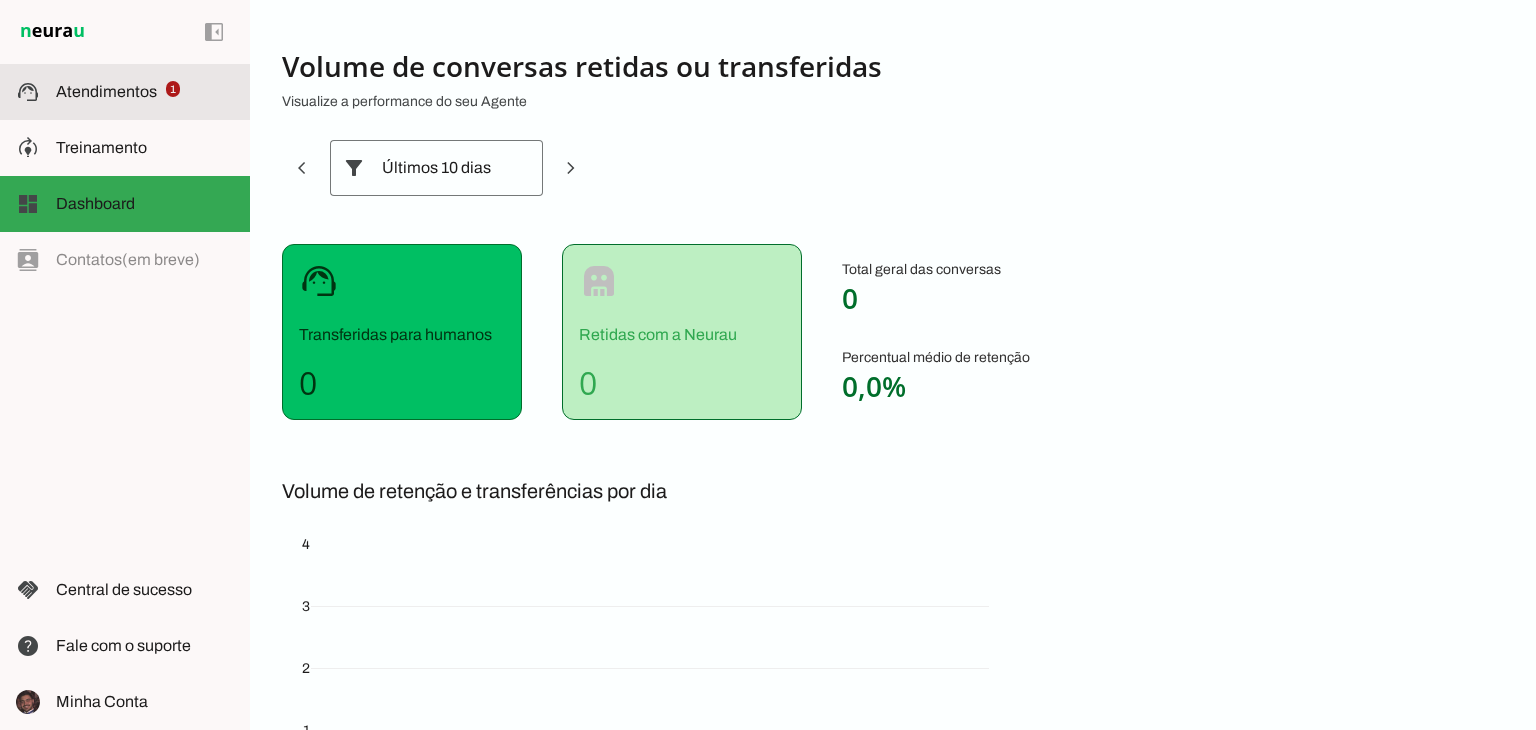 click on "support_agent
Atendimentos
Atendimentos
1" at bounding box center (125, 92) 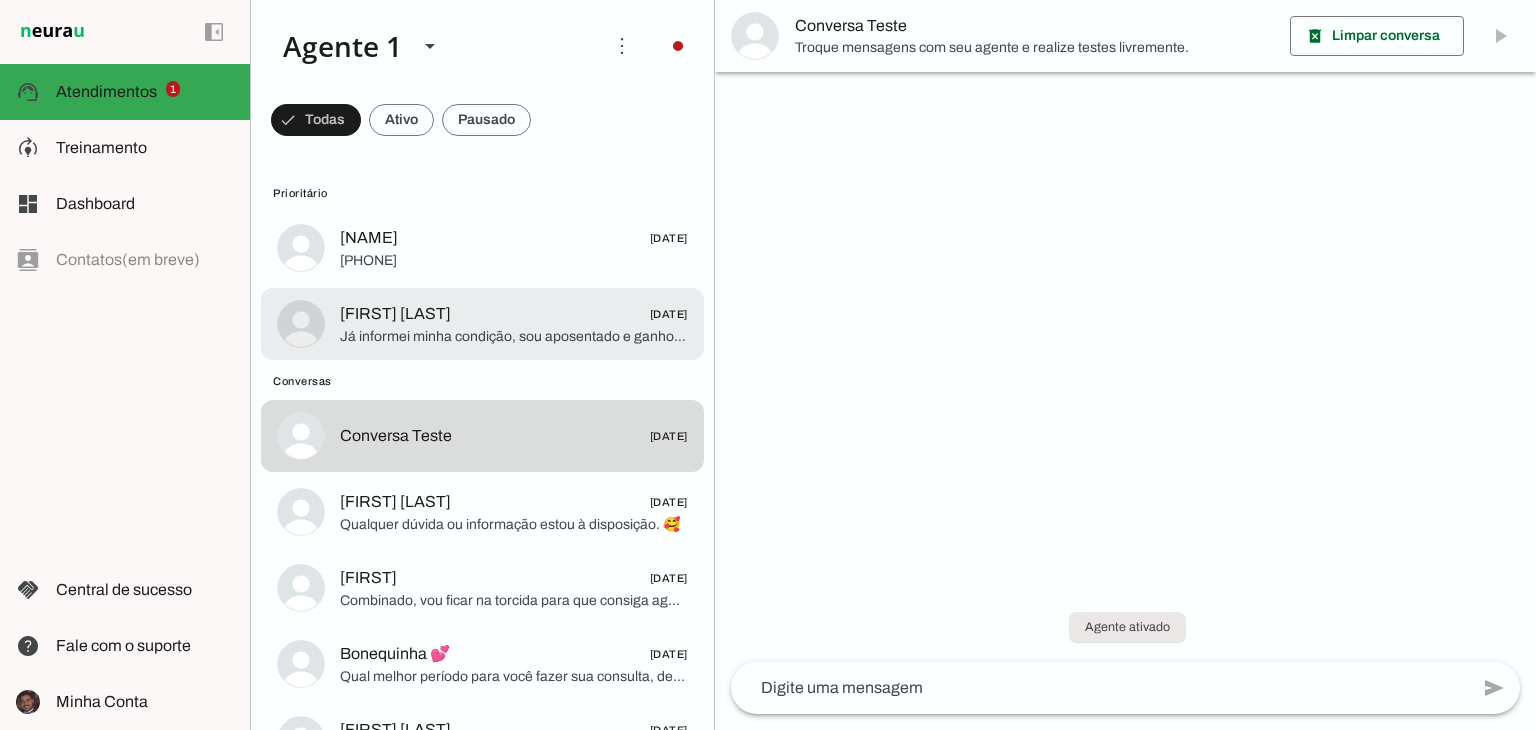 click on "Já informei minha condição, sou aposentado e ganho um salário mínimo." 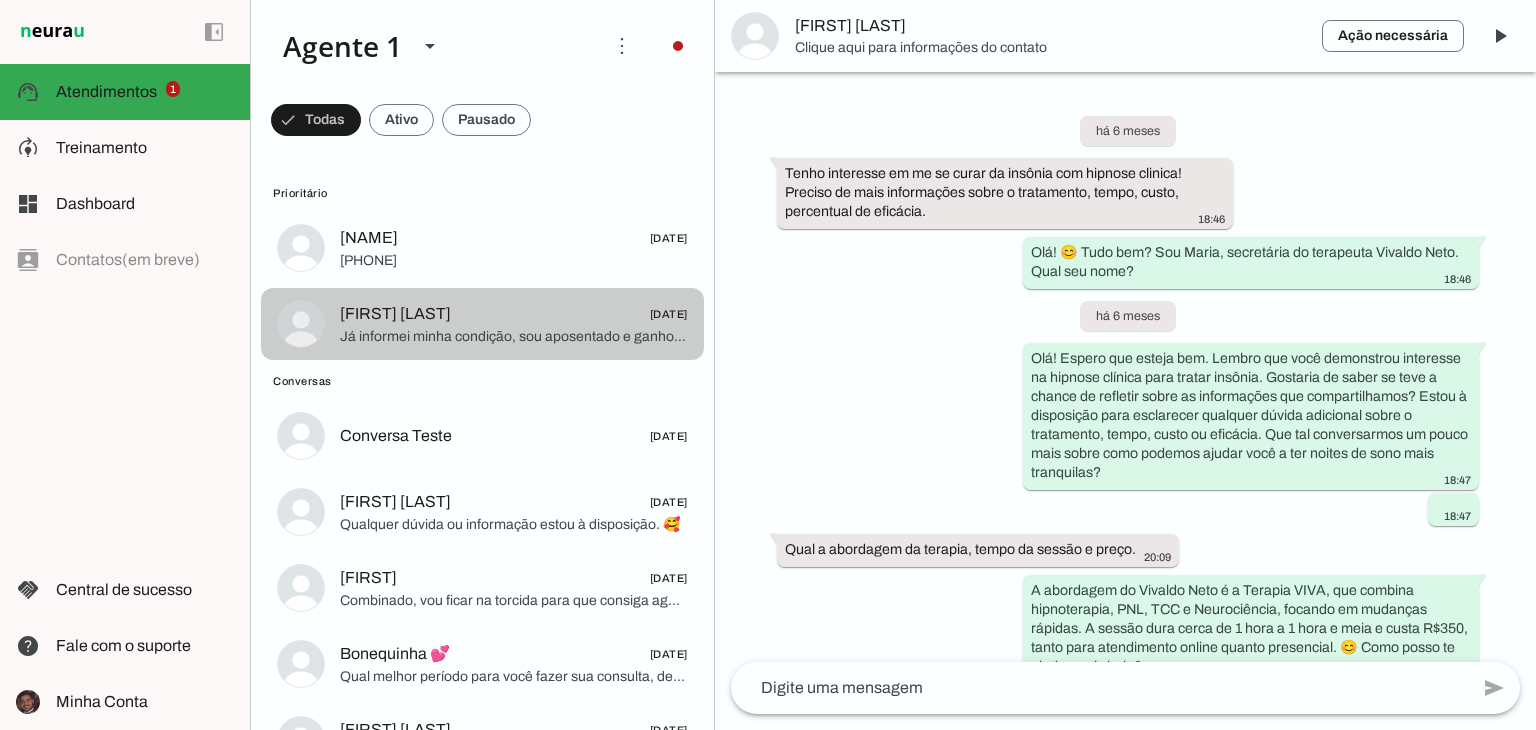 scroll, scrollTop: 1480, scrollLeft: 0, axis: vertical 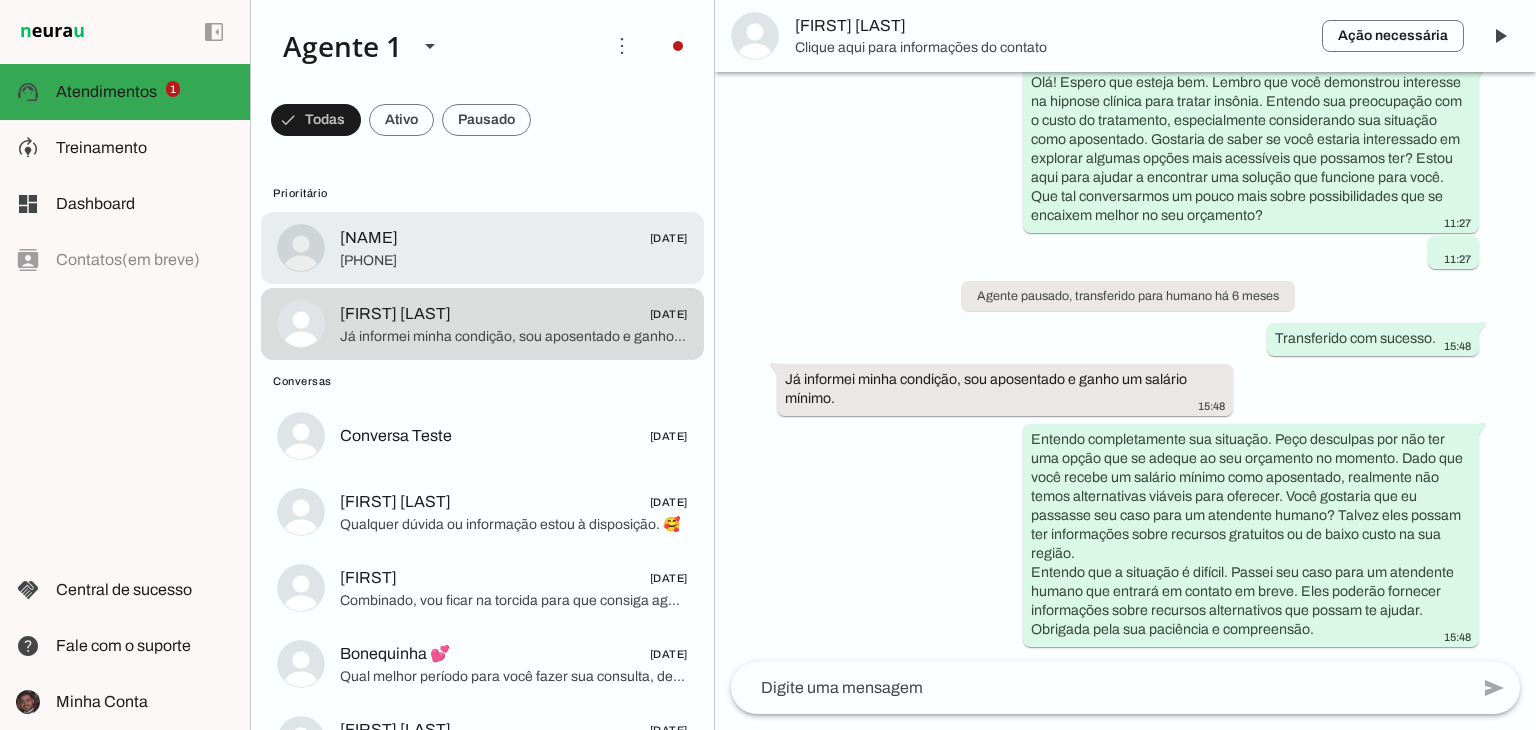 click on "+55 11 91194-0473" 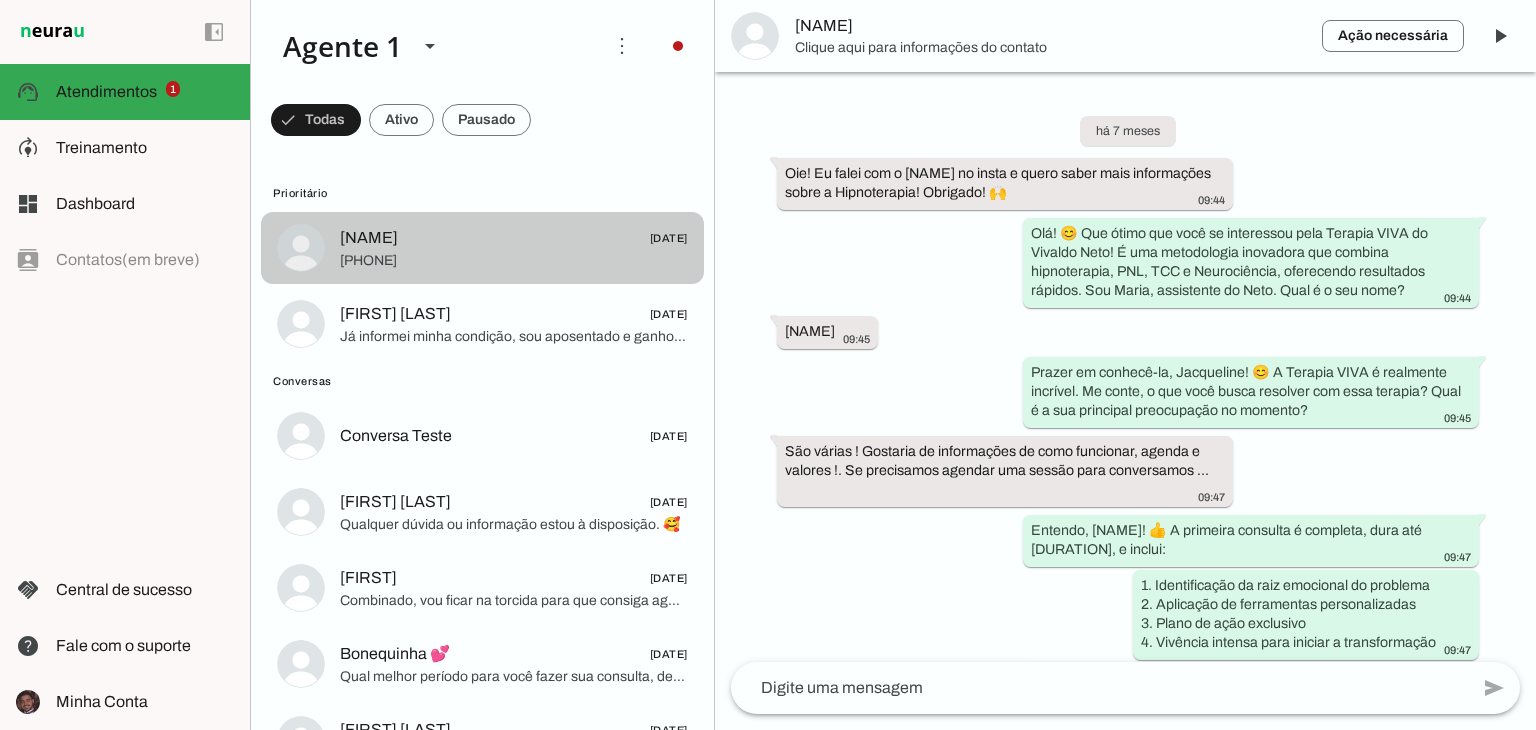 scroll, scrollTop: 7424, scrollLeft: 0, axis: vertical 